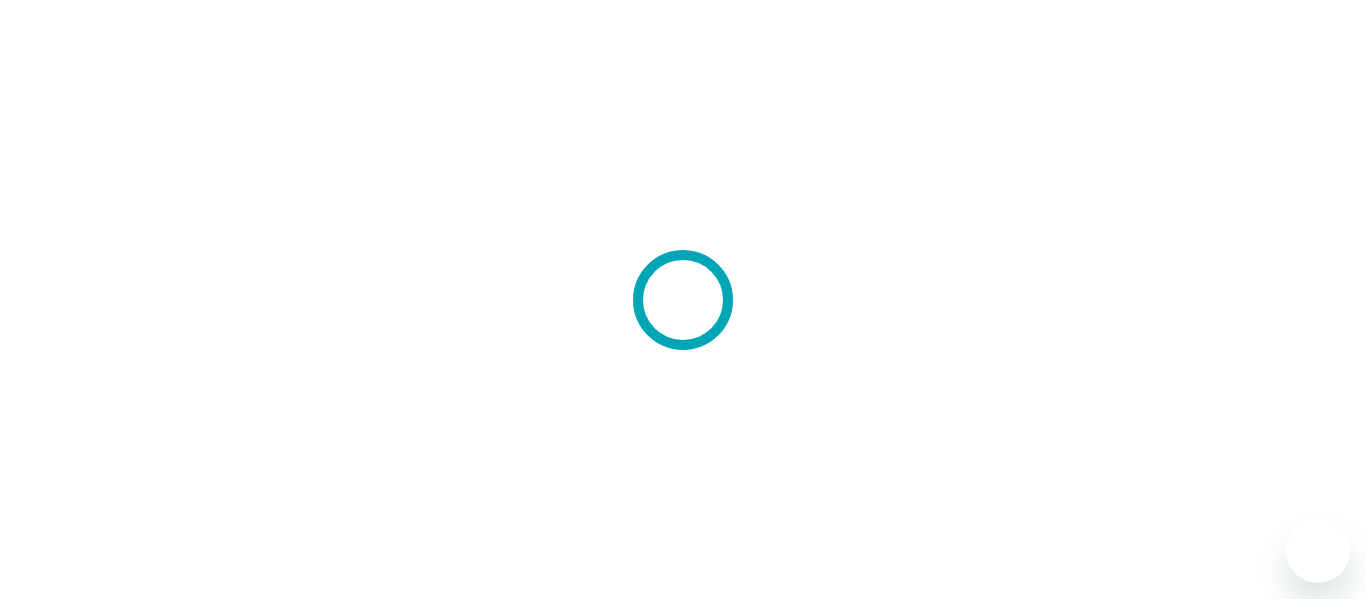 scroll, scrollTop: 0, scrollLeft: 0, axis: both 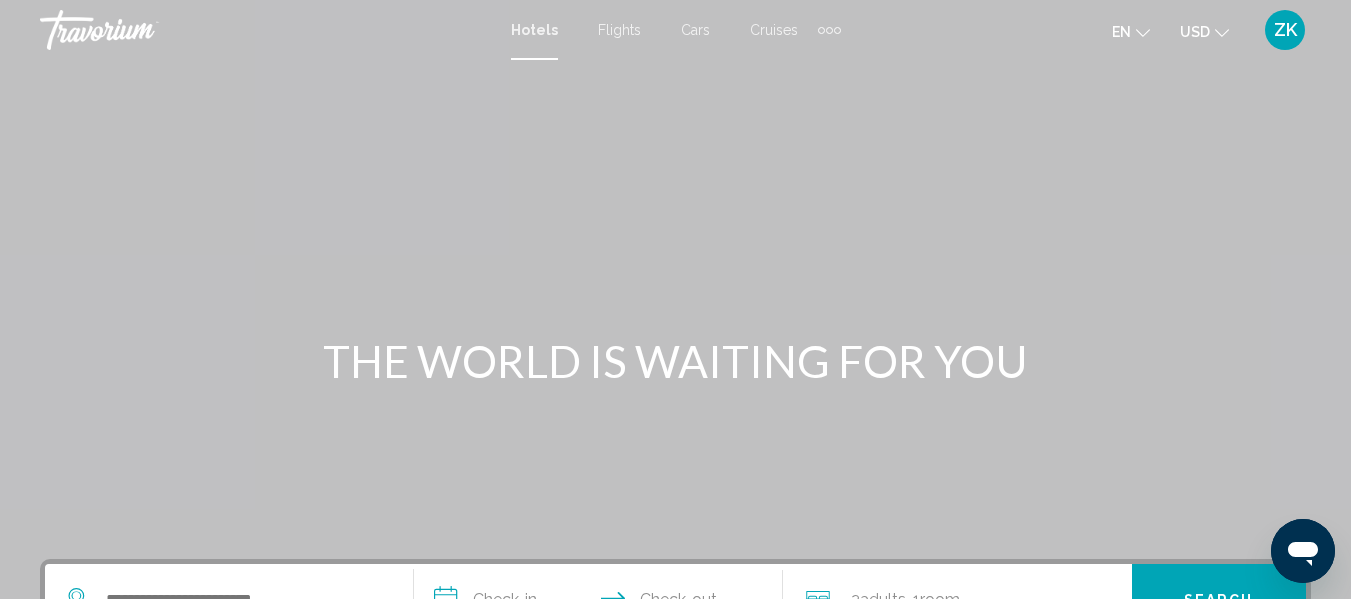 click at bounding box center [675, 300] 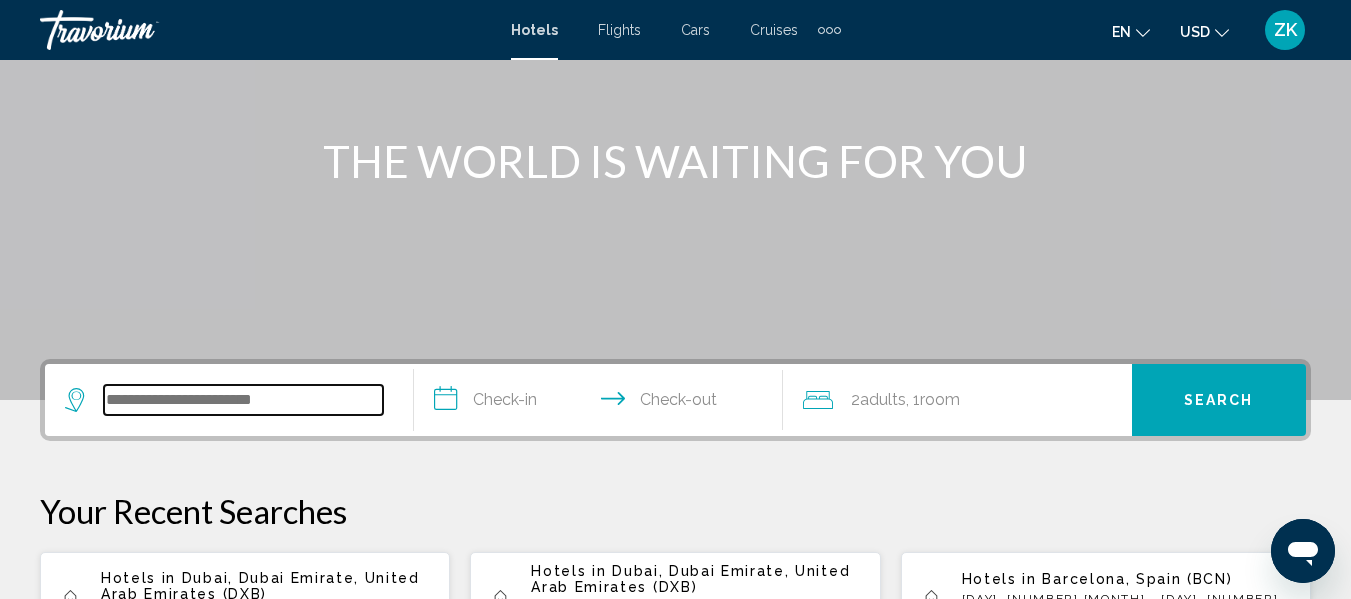 click at bounding box center (243, 400) 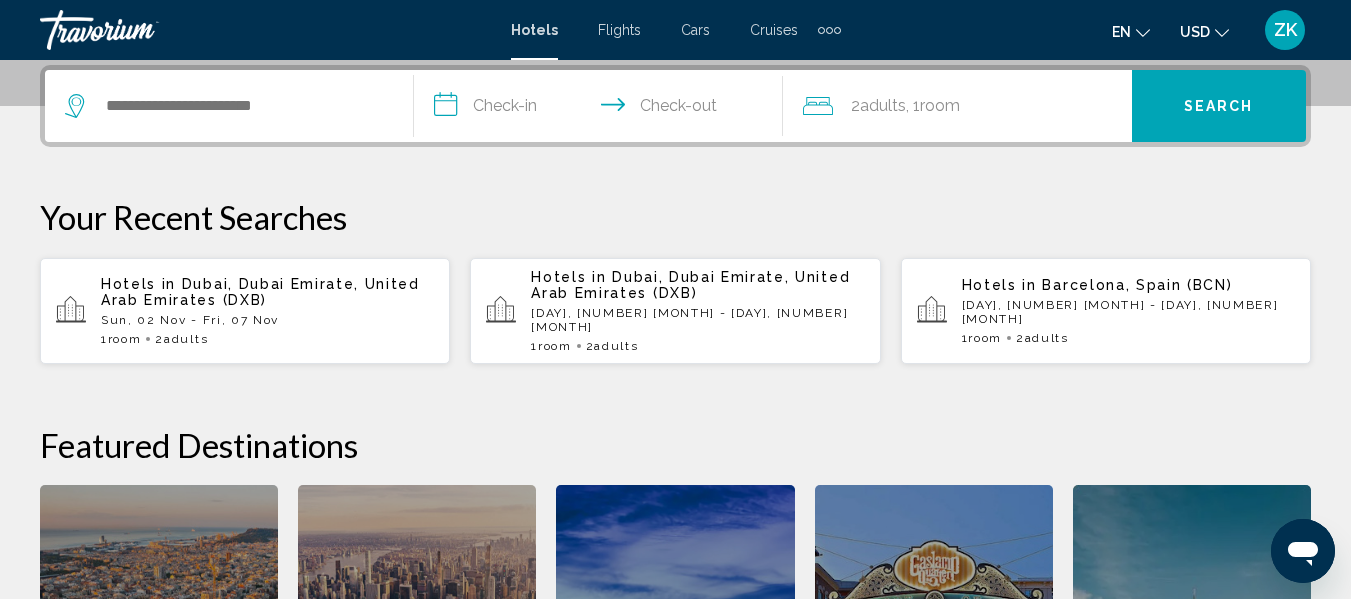 click on "**********" at bounding box center (602, 109) 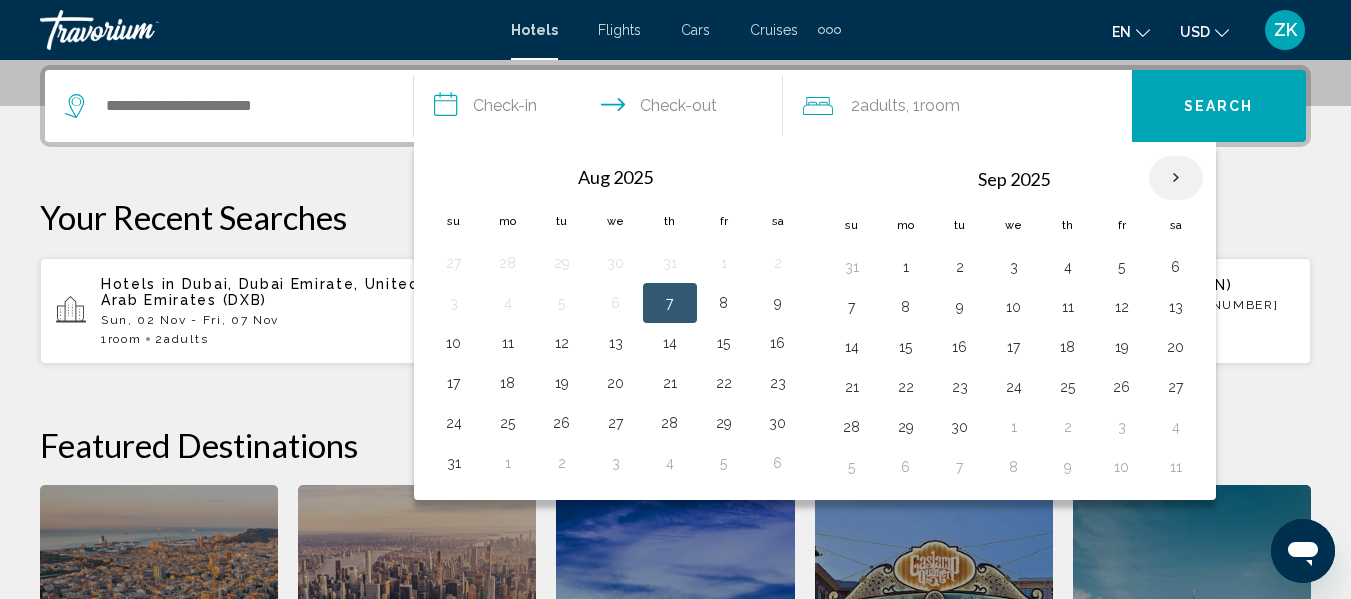 click at bounding box center [1176, 178] 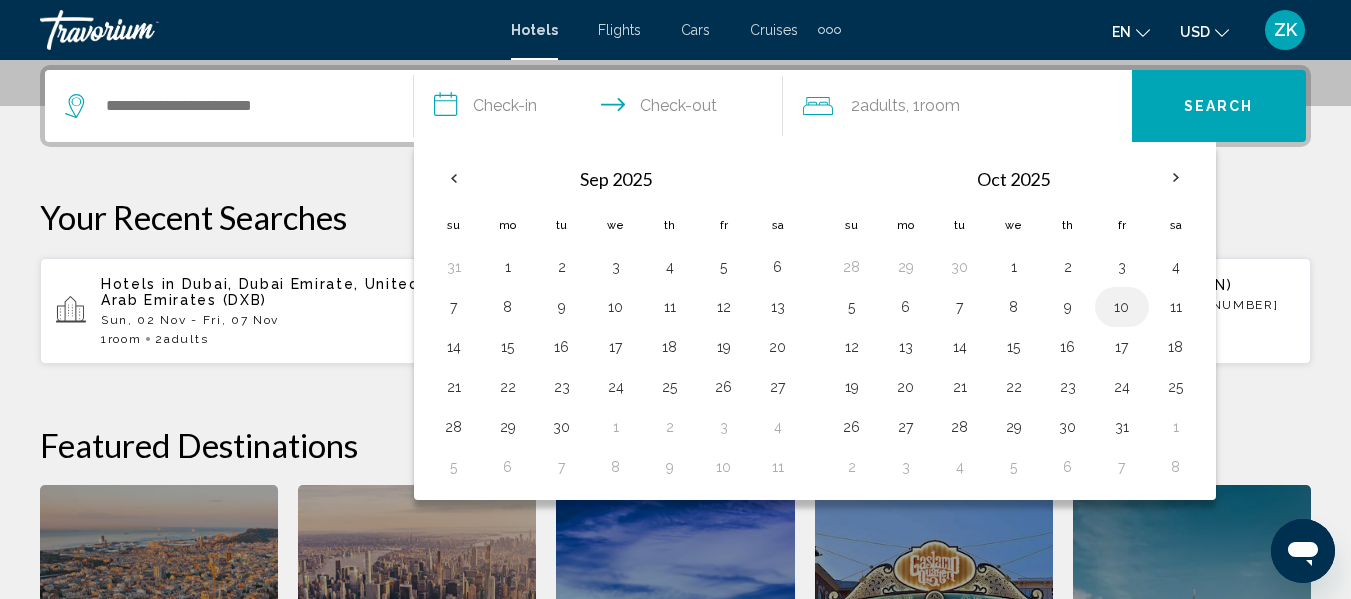click on "10" at bounding box center (1122, 307) 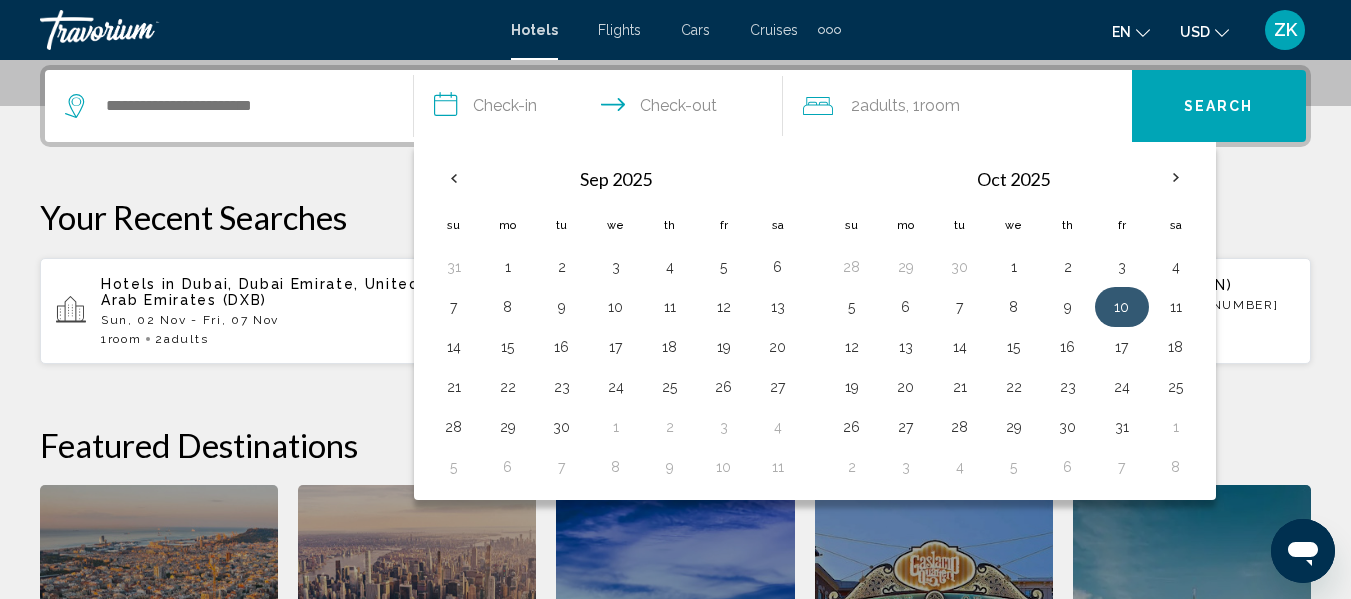 click on "10" at bounding box center [1122, 307] 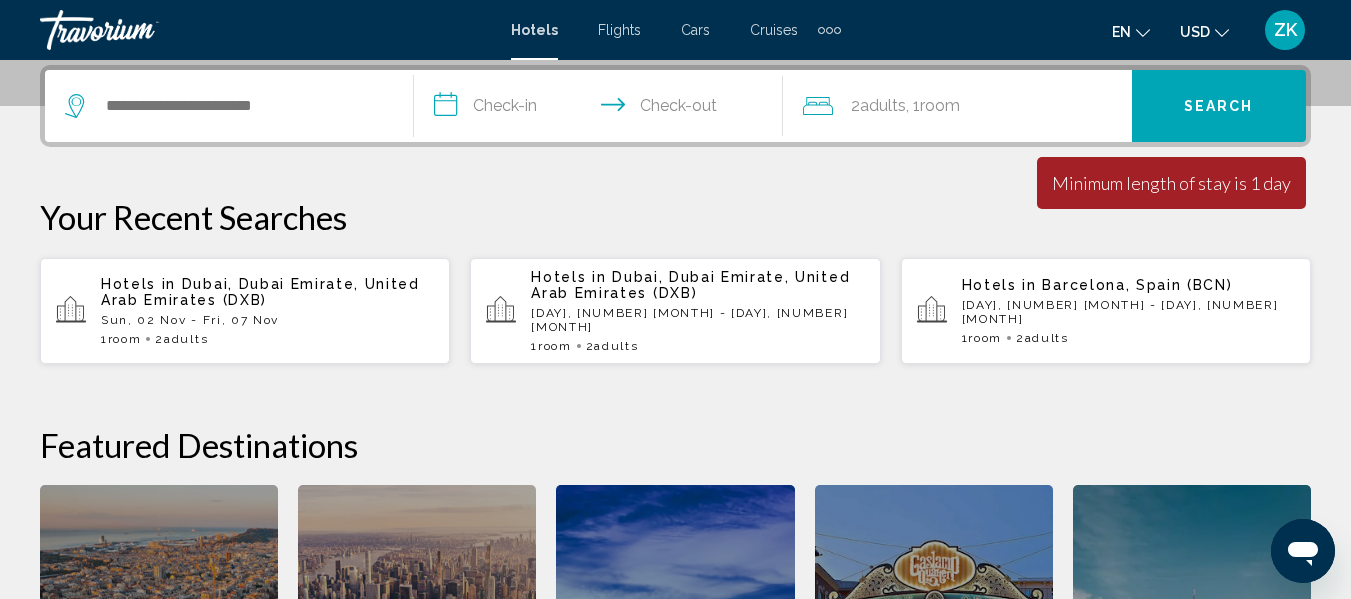 click on "**********" at bounding box center (602, 109) 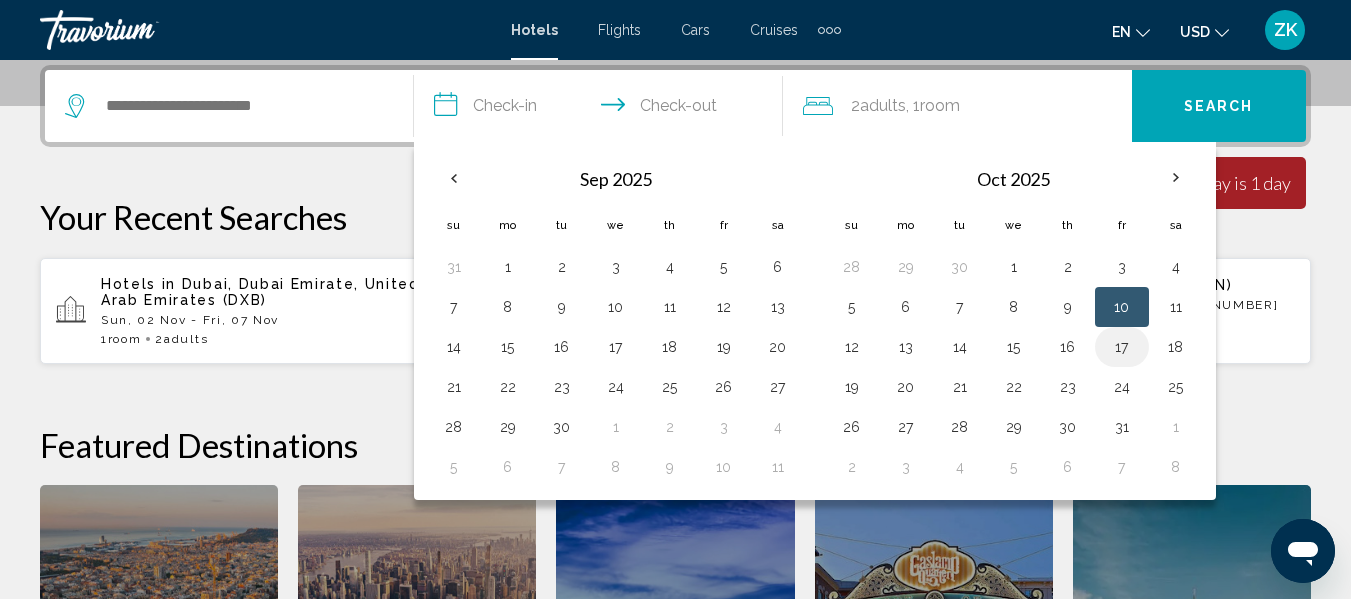click on "17" at bounding box center (1122, 347) 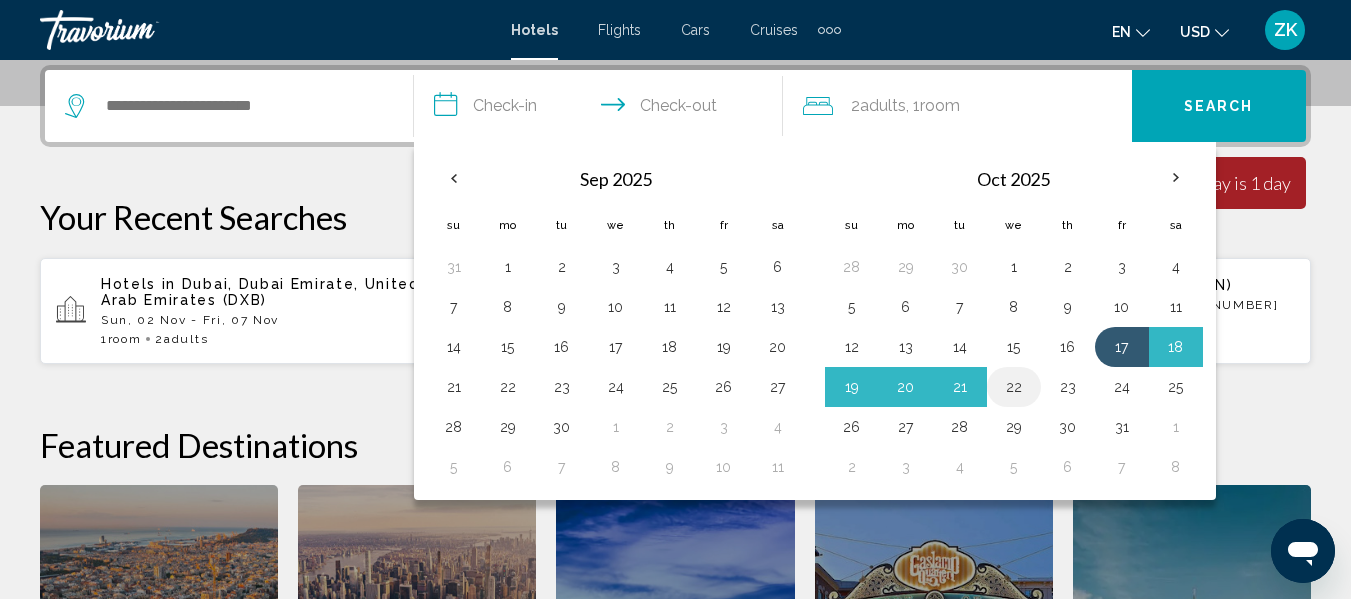 click on "22" at bounding box center [1014, 387] 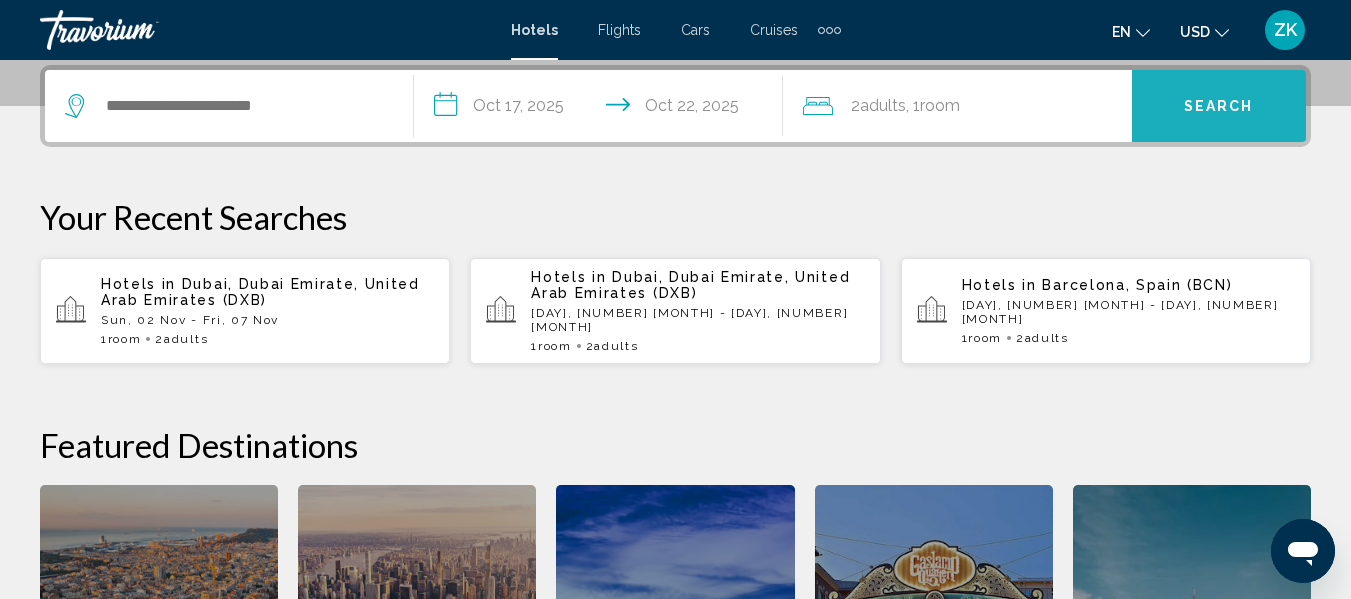 click on "Search" at bounding box center [1219, 107] 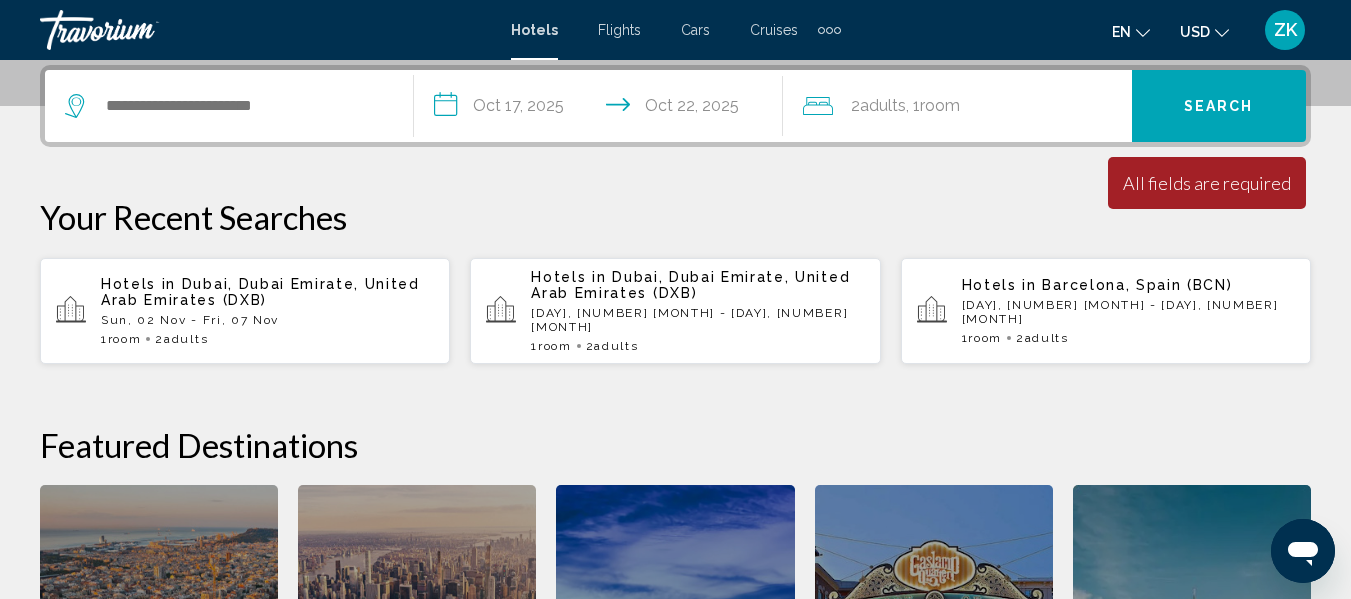 click on ", 1  Room rooms" 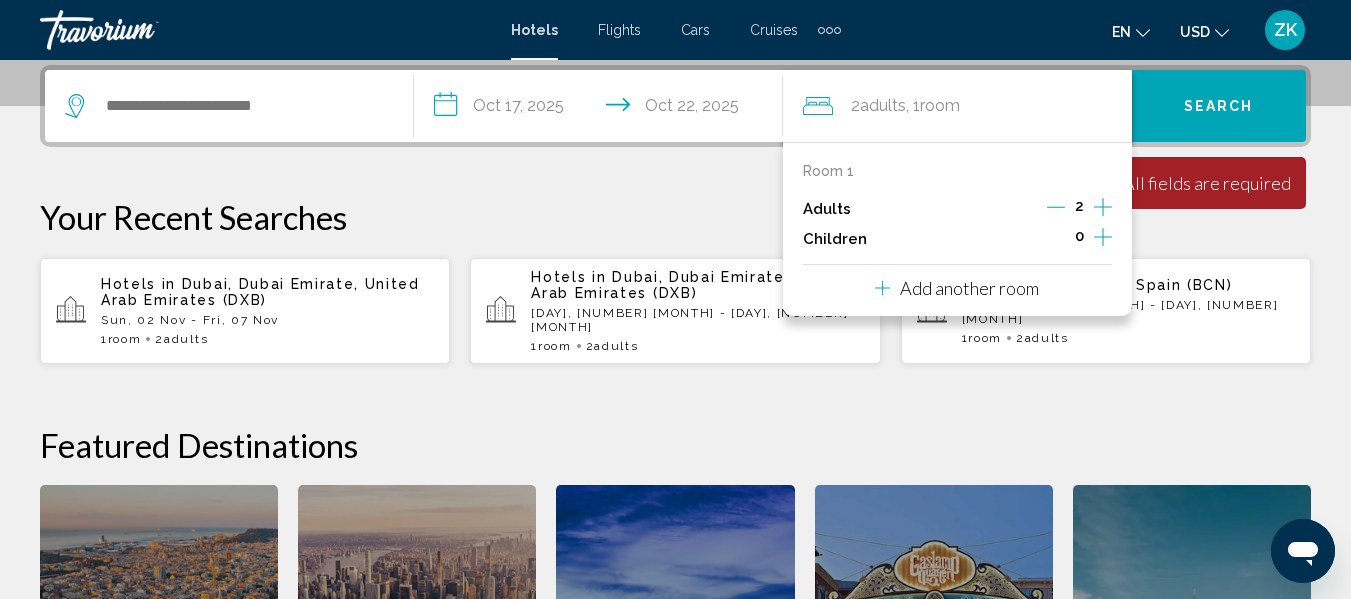 click 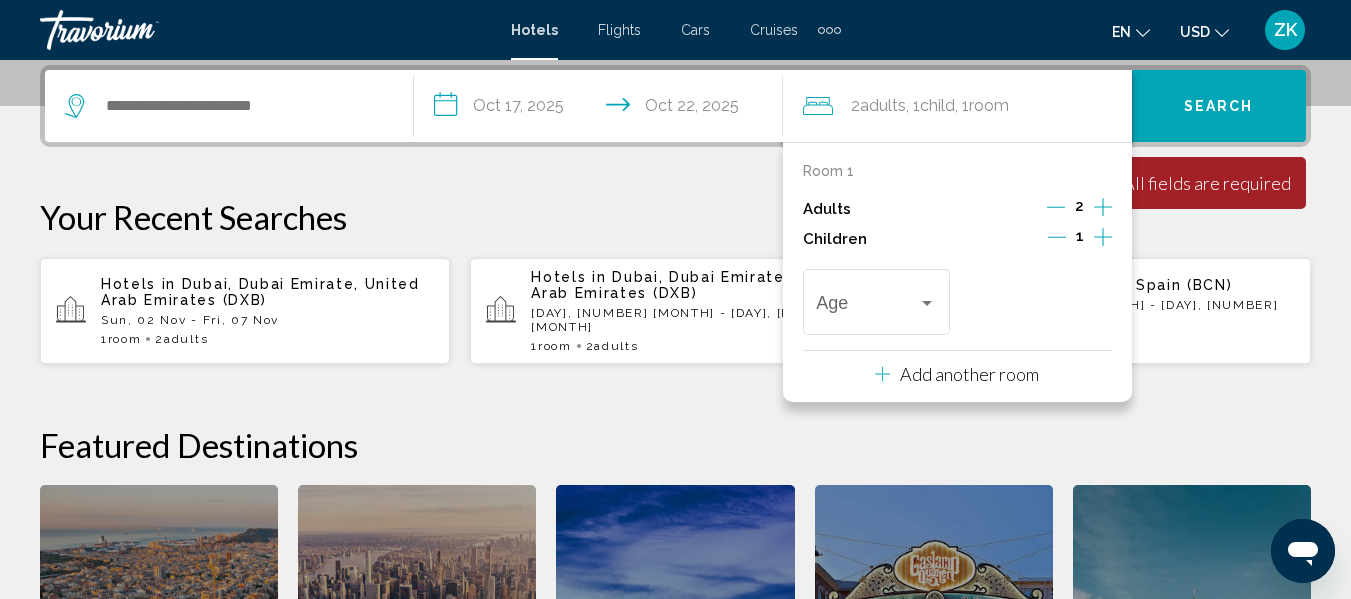 click 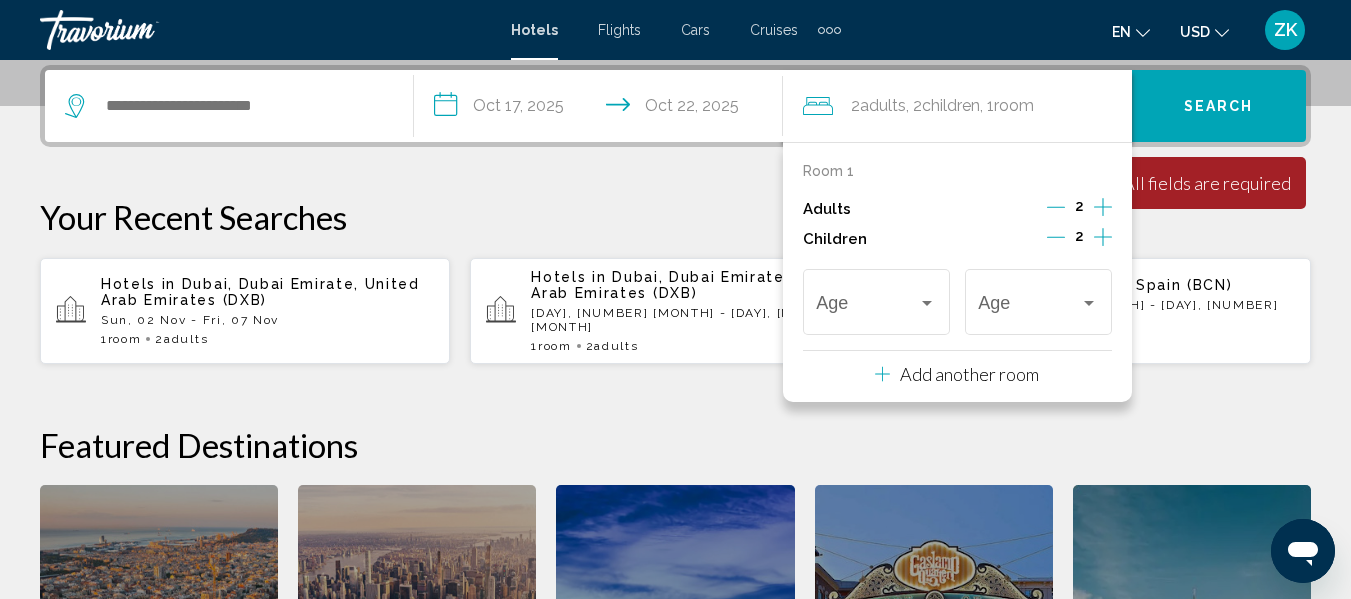 click 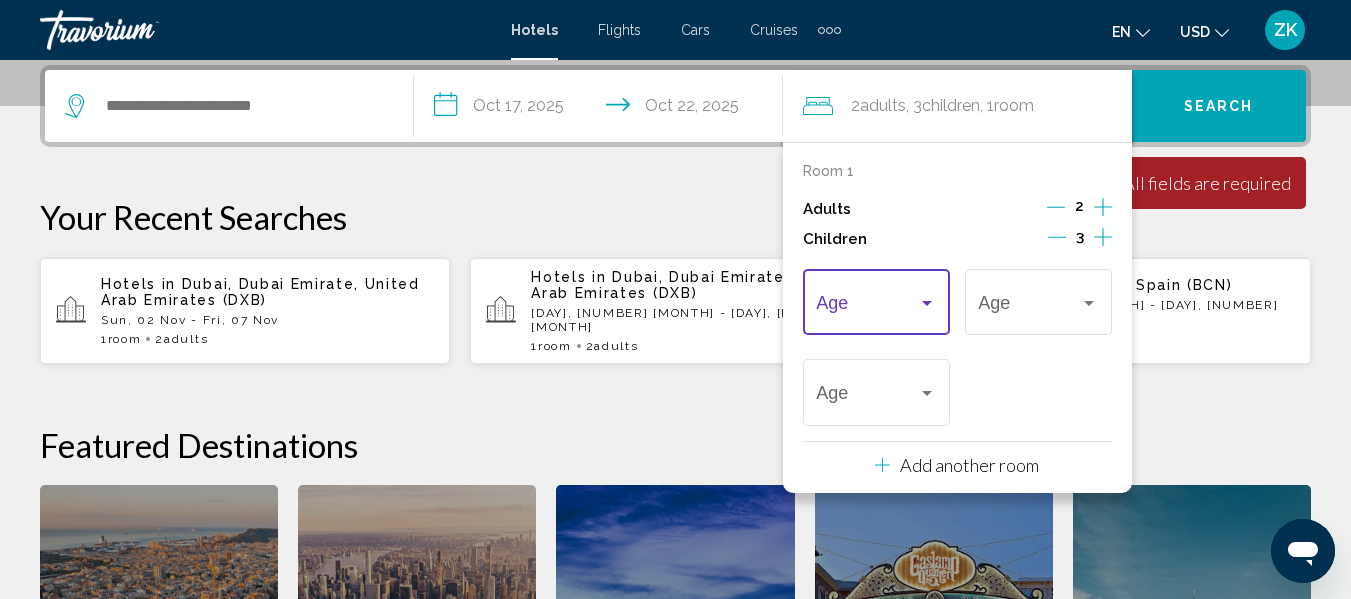 click at bounding box center [927, 303] 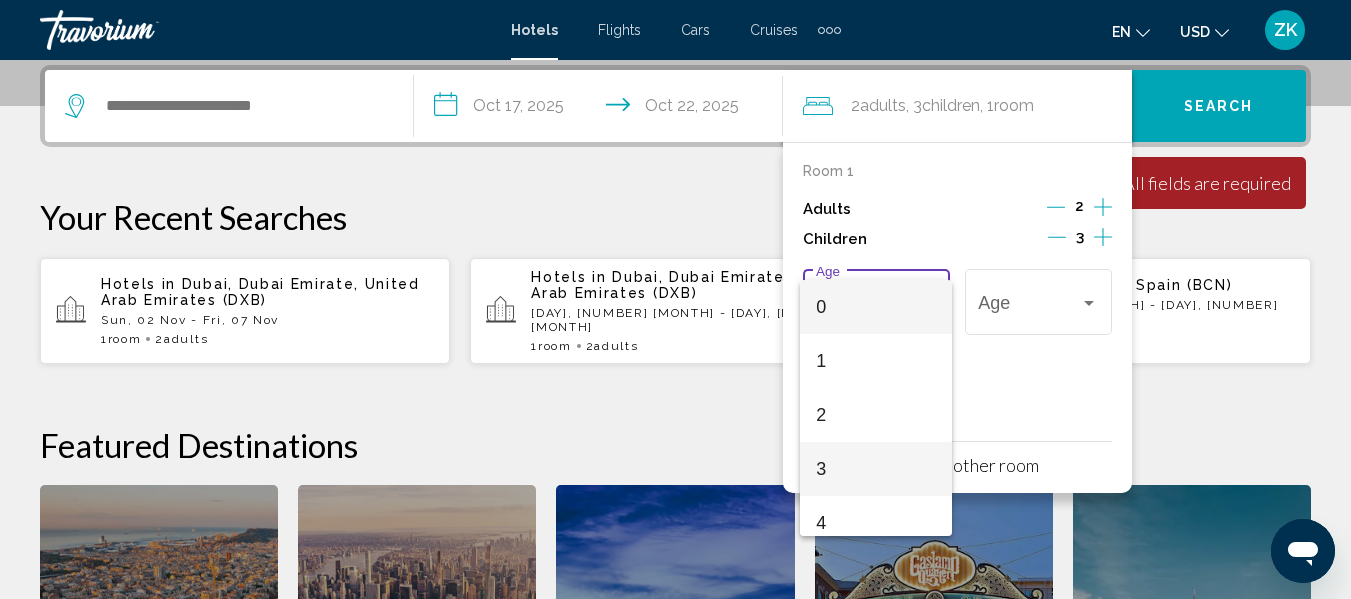 scroll, scrollTop: 100, scrollLeft: 0, axis: vertical 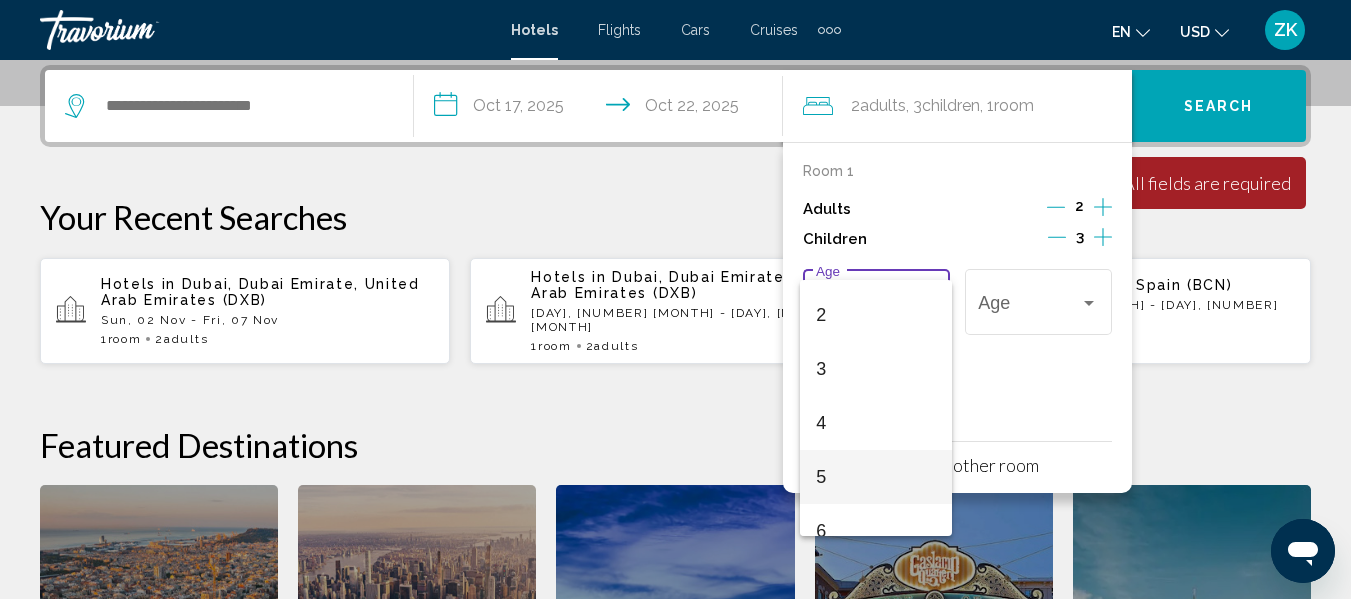 click on "5" at bounding box center [876, 477] 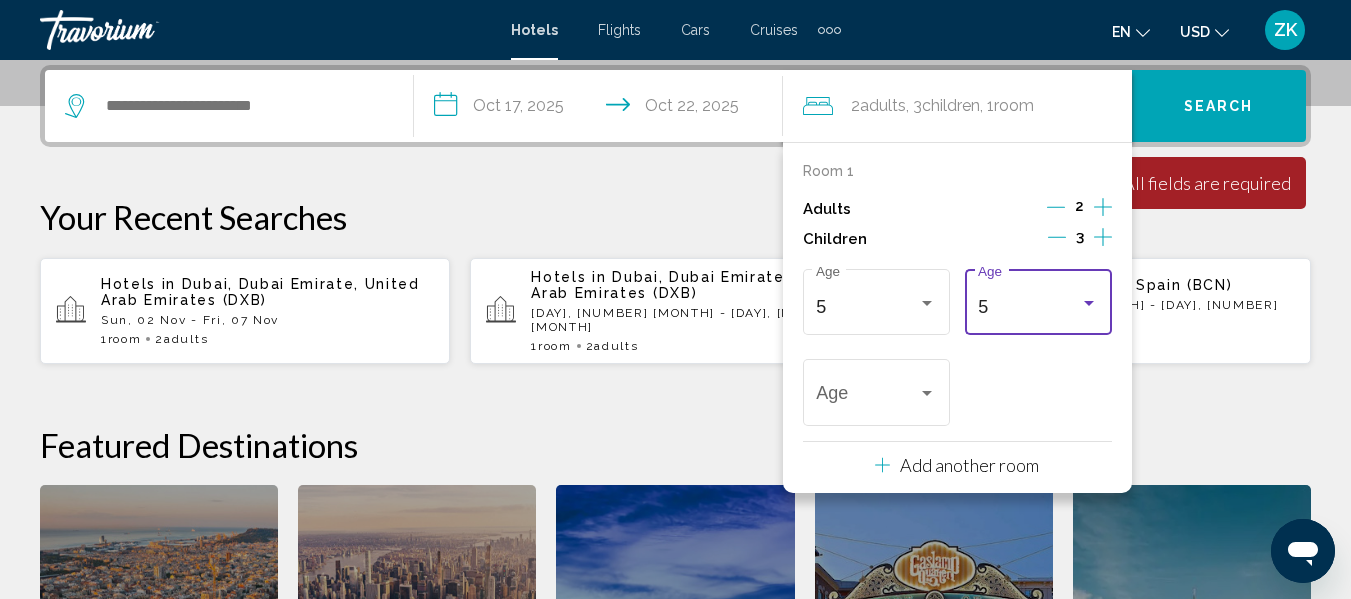 click at bounding box center (1089, 303) 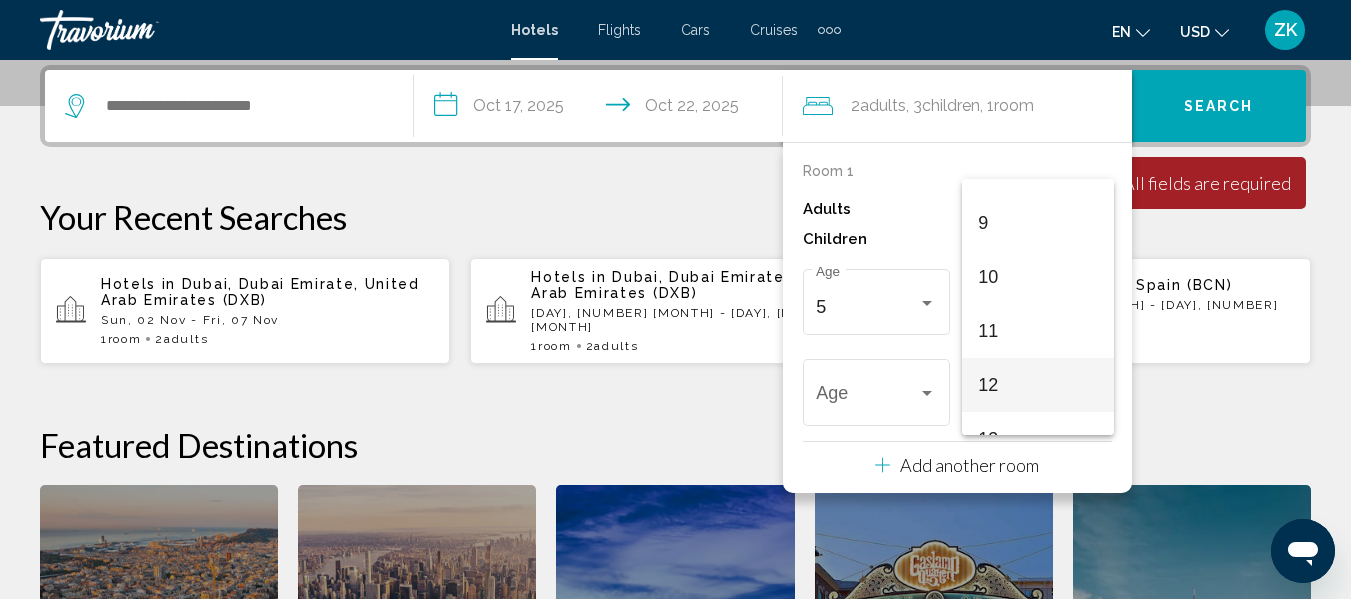 scroll, scrollTop: 569, scrollLeft: 0, axis: vertical 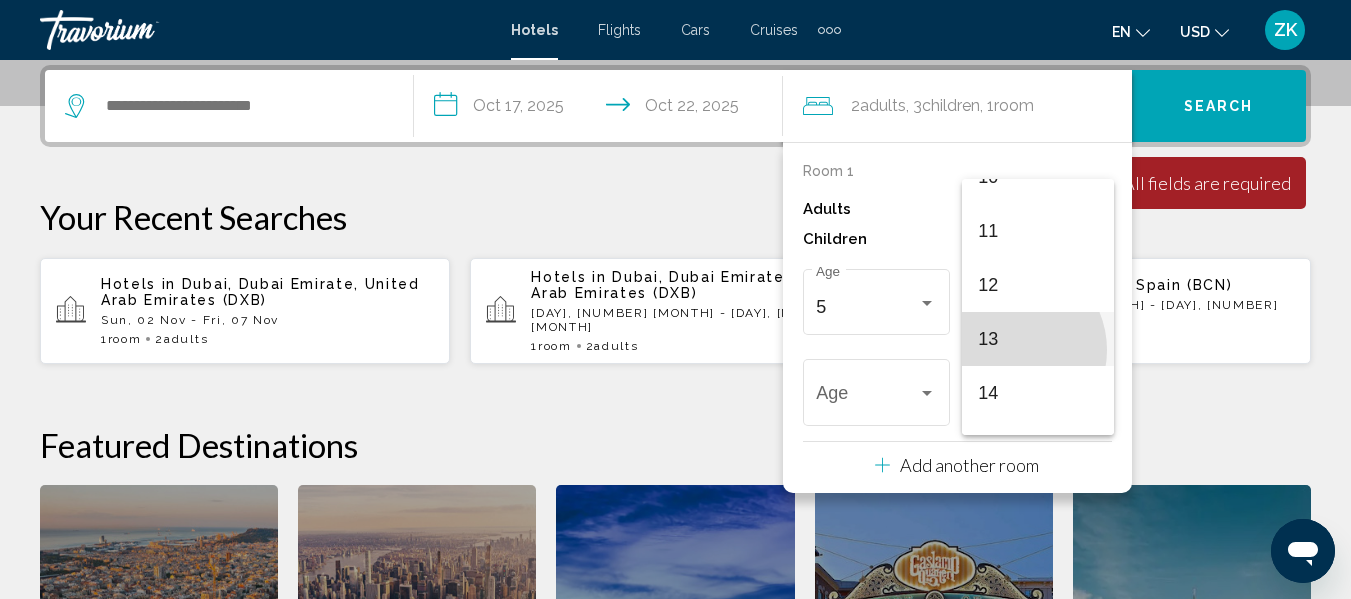 click on "13" at bounding box center [1038, 339] 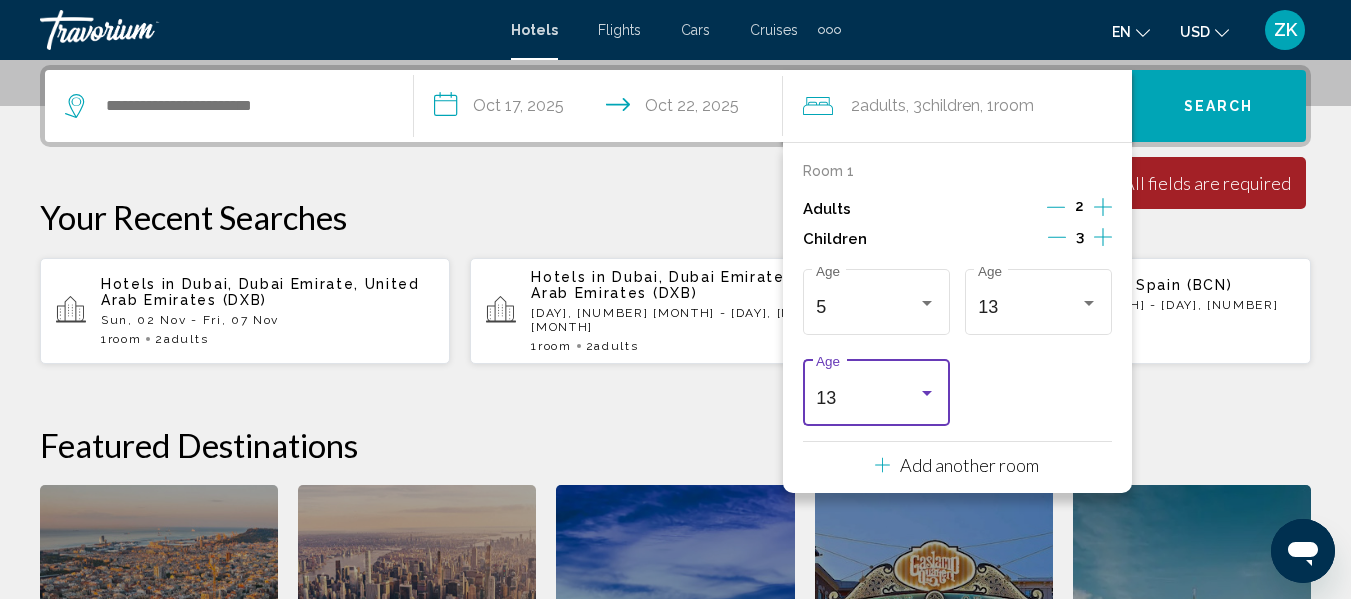 click on "13" at bounding box center (867, 398) 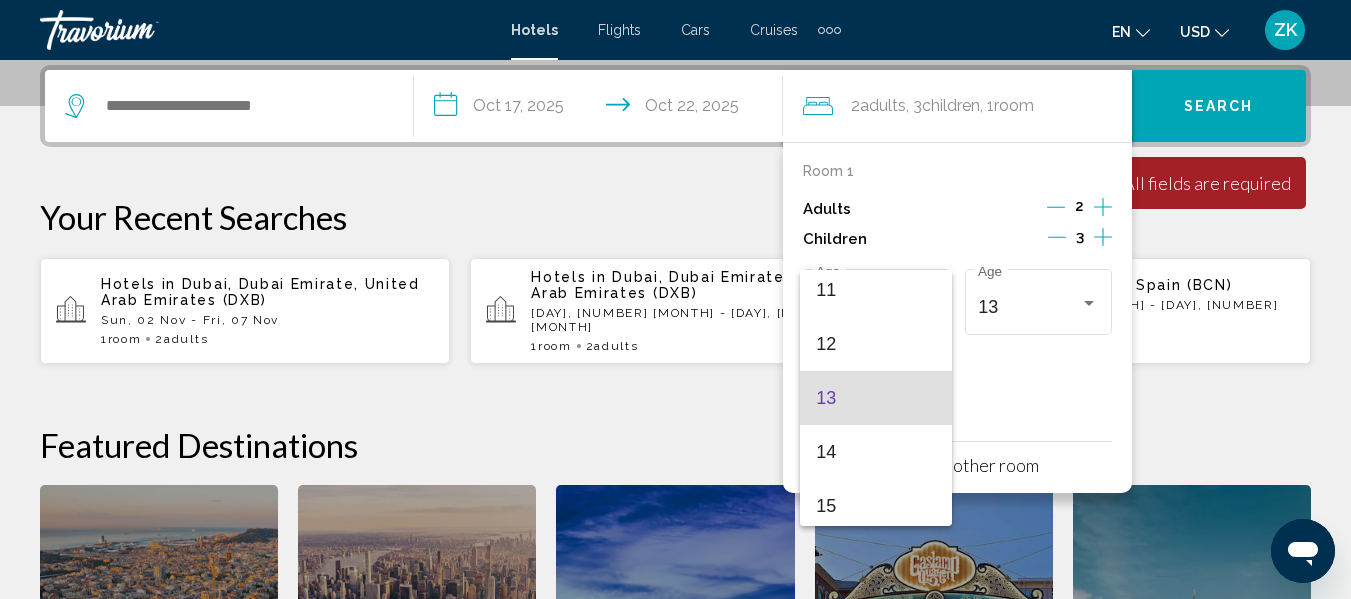 scroll, scrollTop: 701, scrollLeft: 0, axis: vertical 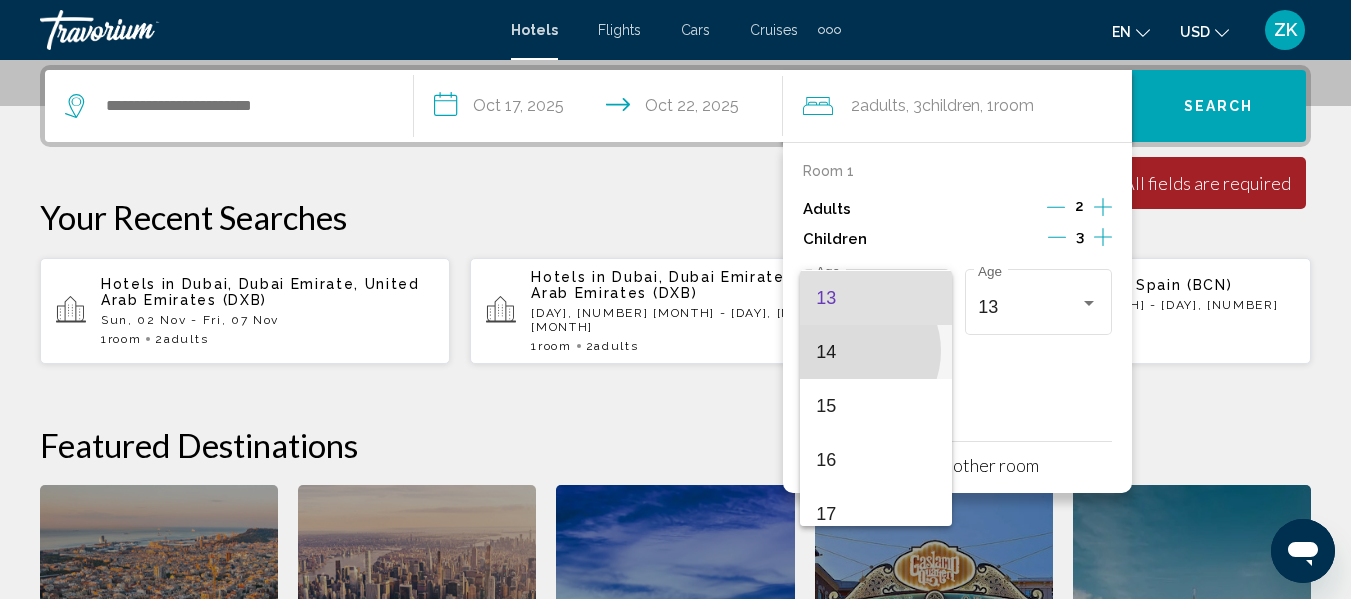 click on "14" at bounding box center (876, 352) 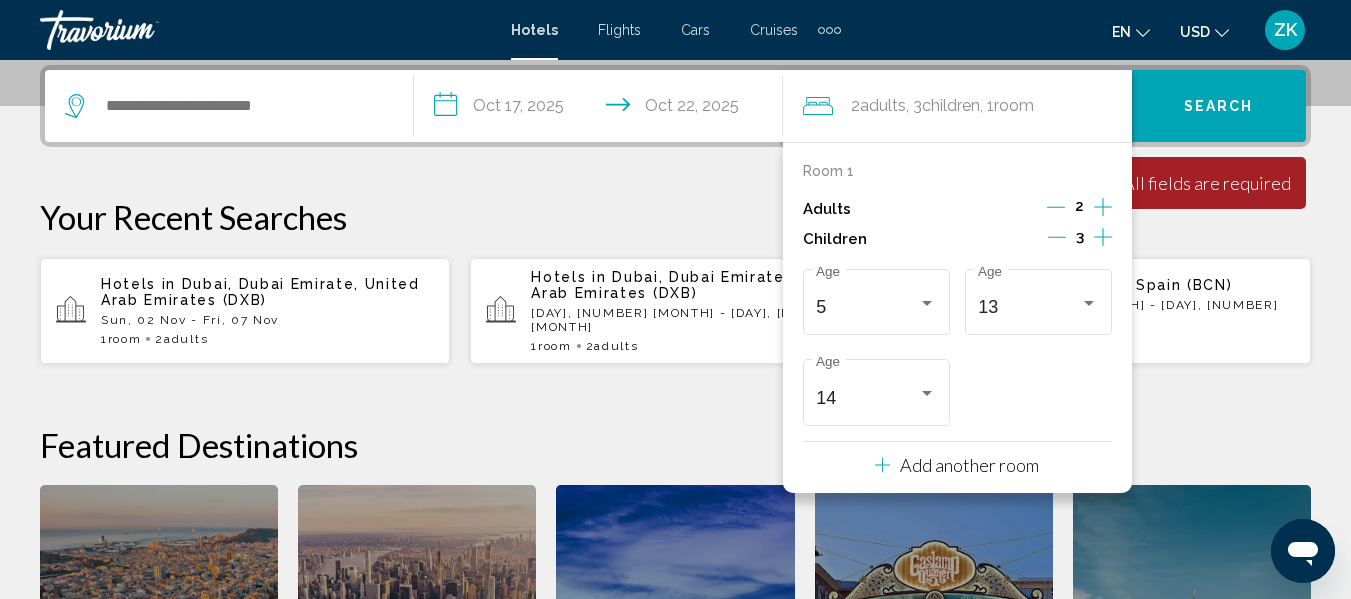 click on "Your Recent Searches" at bounding box center (675, 217) 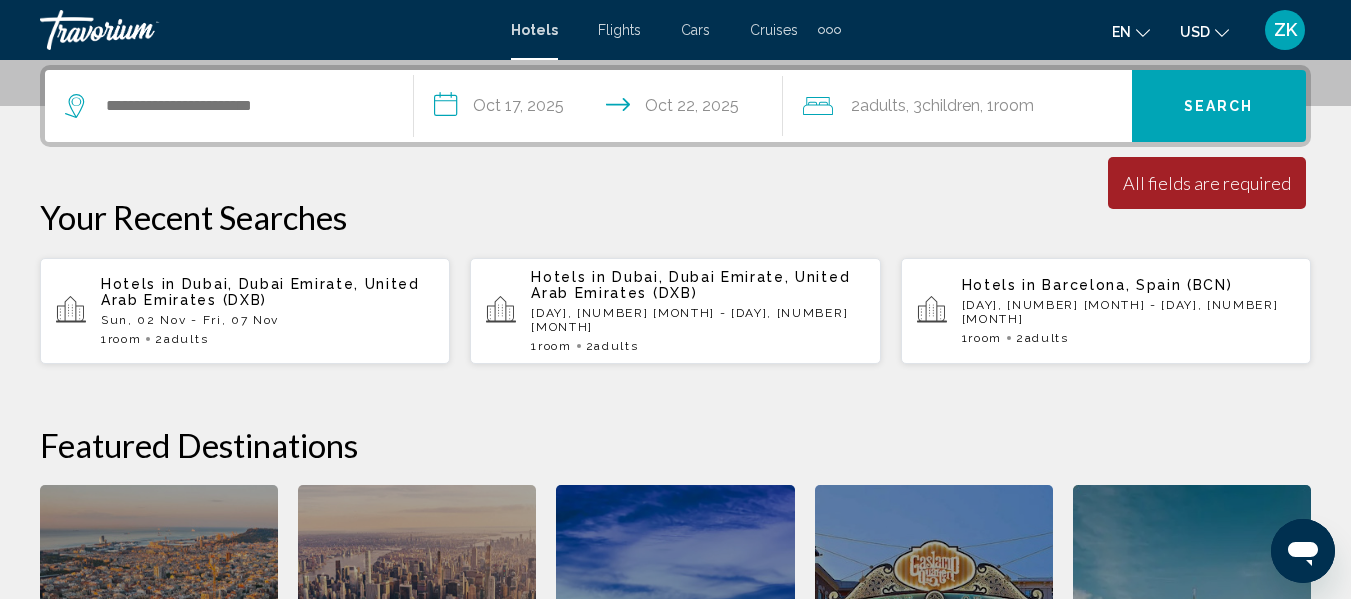 click at bounding box center (229, 106) 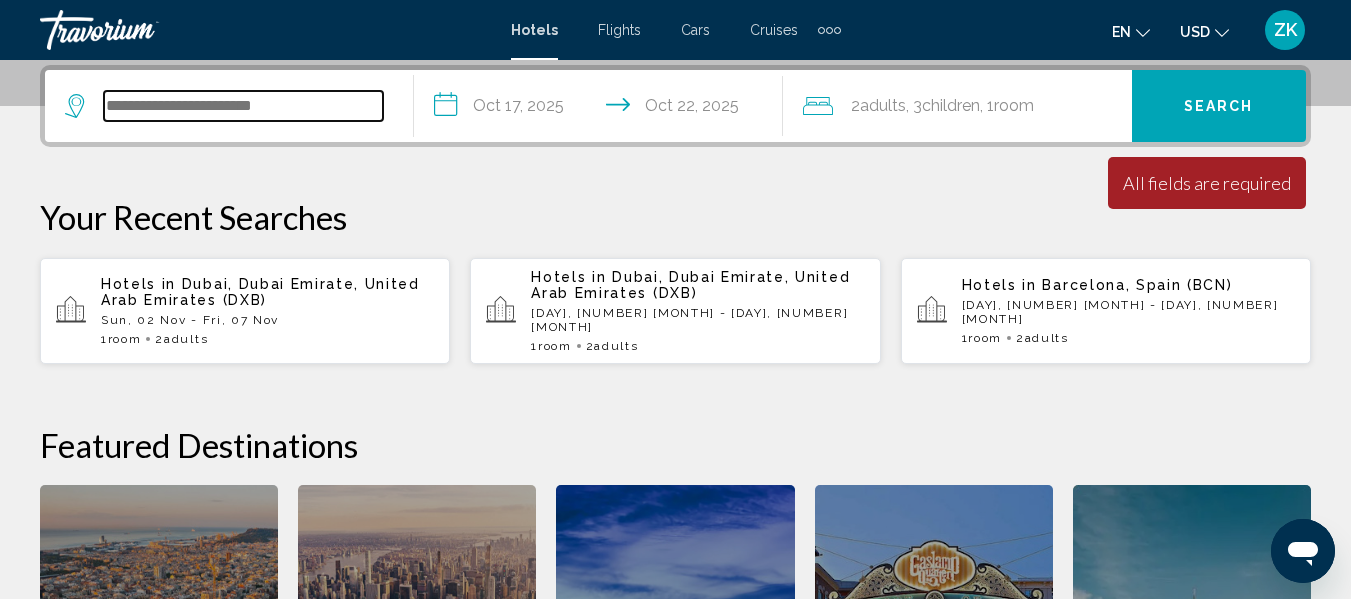 click at bounding box center (243, 106) 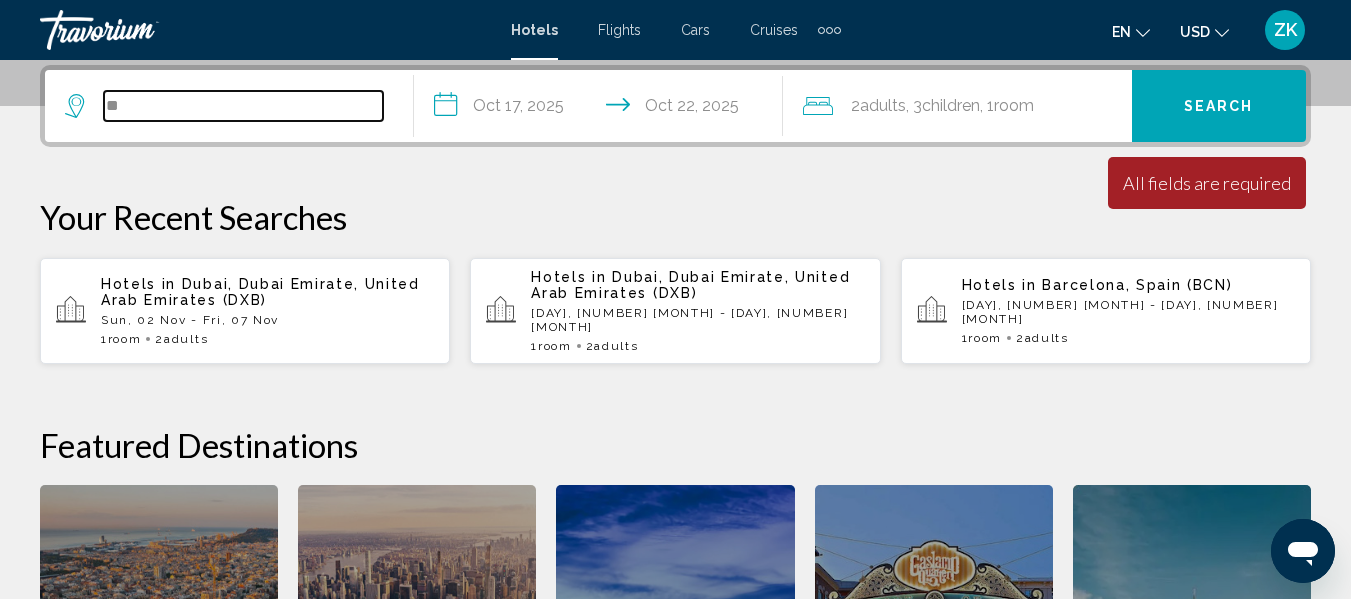 type on "*" 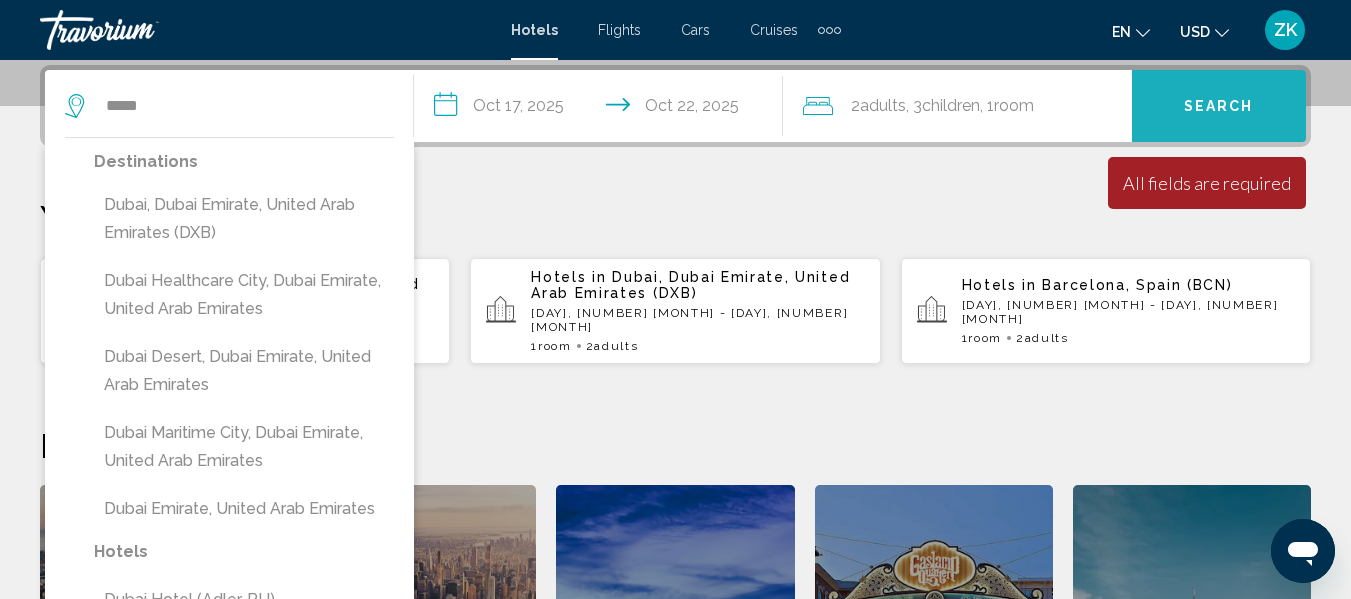 click on "Search" at bounding box center (1219, 106) 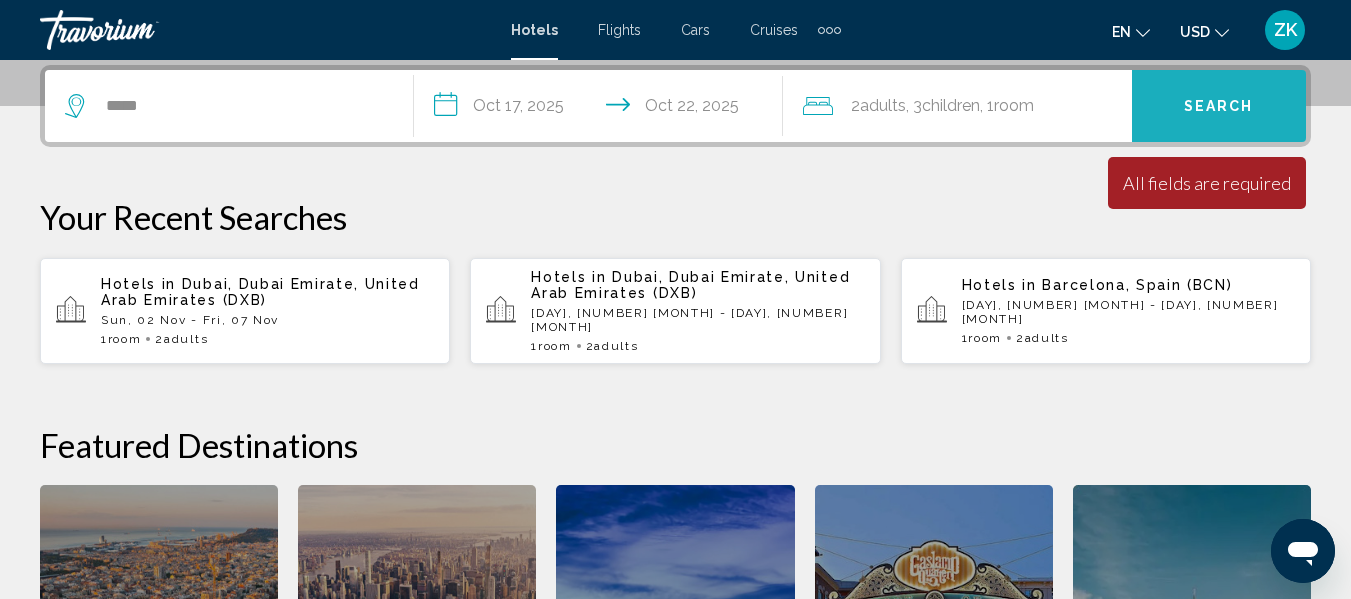 click on "Search" at bounding box center [1219, 107] 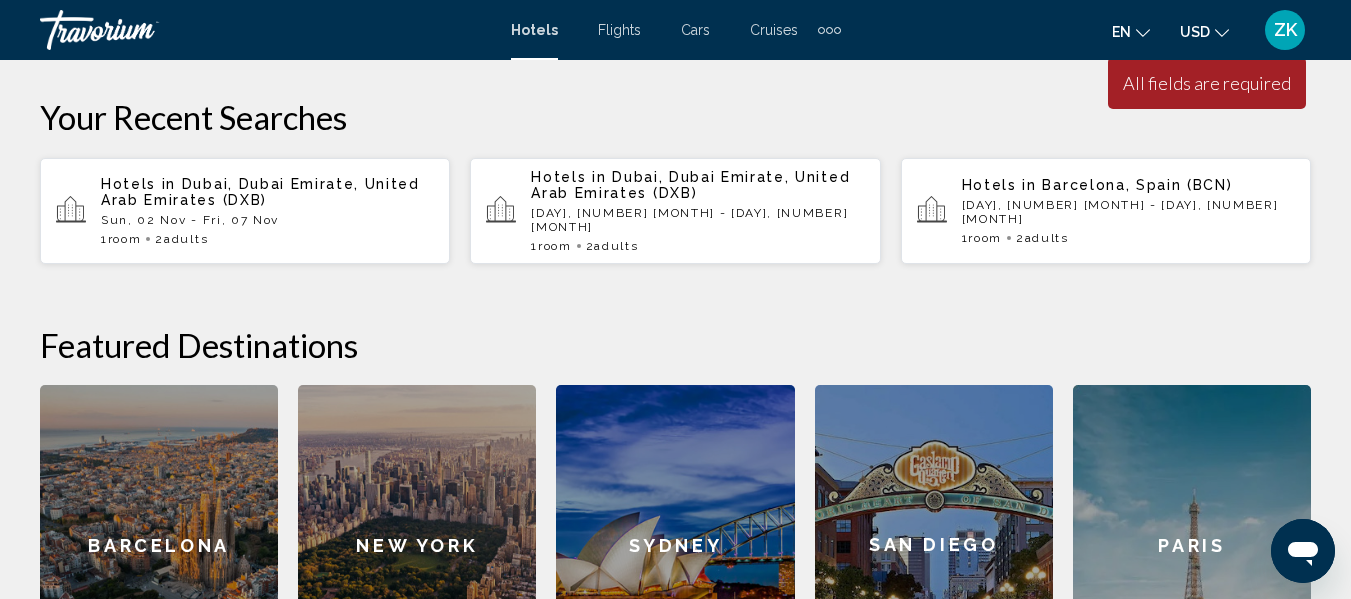 scroll, scrollTop: 394, scrollLeft: 0, axis: vertical 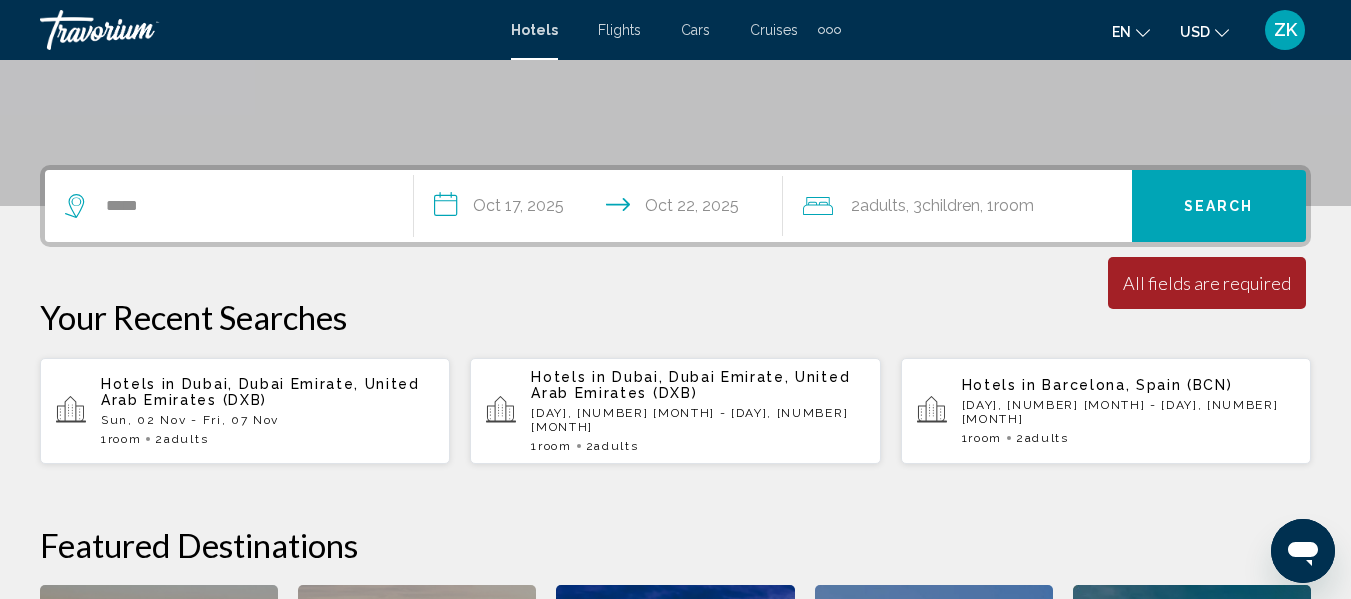 click on "Search" at bounding box center (1219, 207) 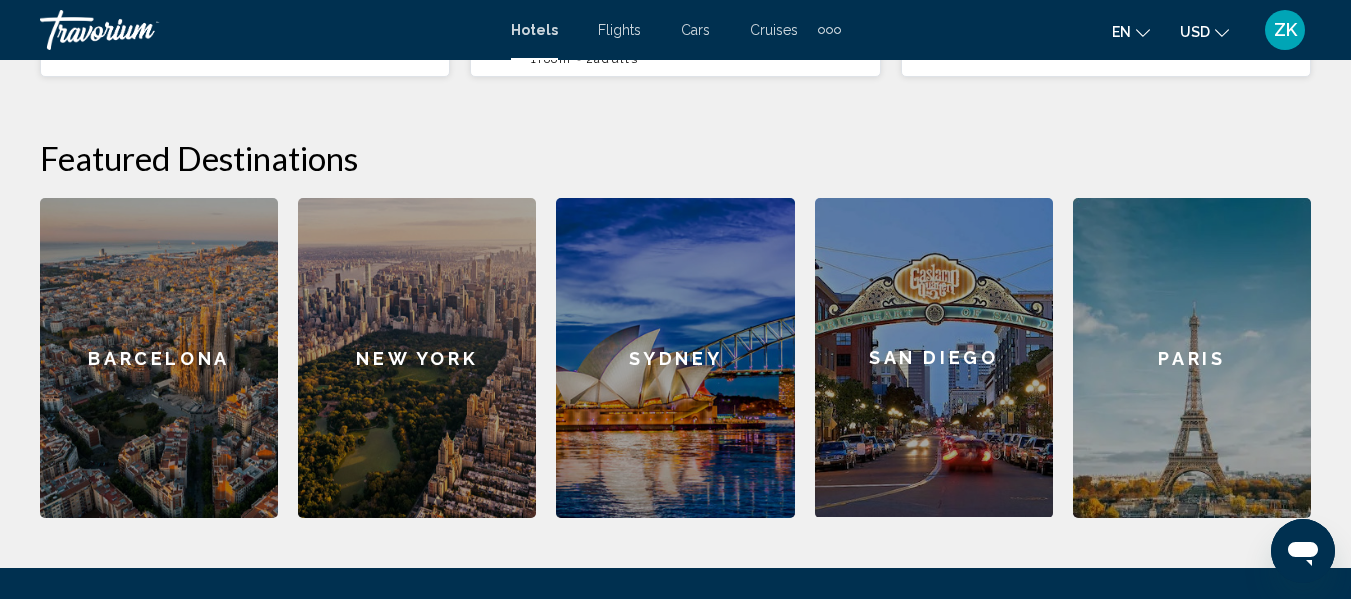 scroll, scrollTop: 281, scrollLeft: 0, axis: vertical 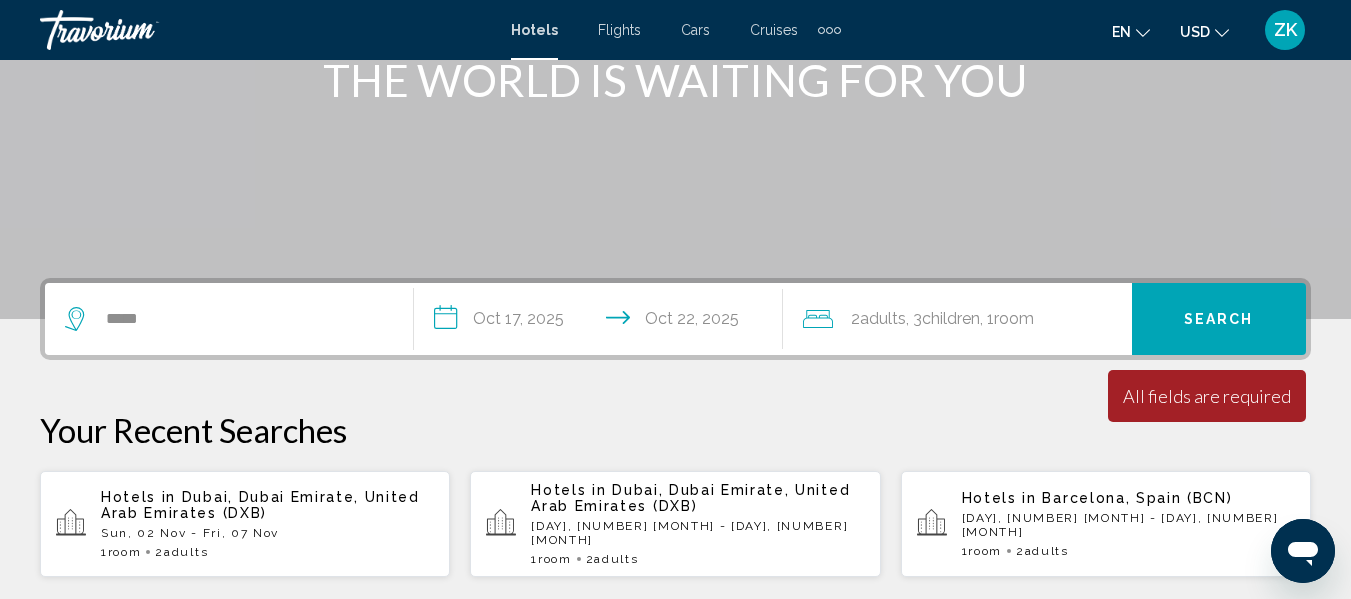 click on "2  Adult Adults" 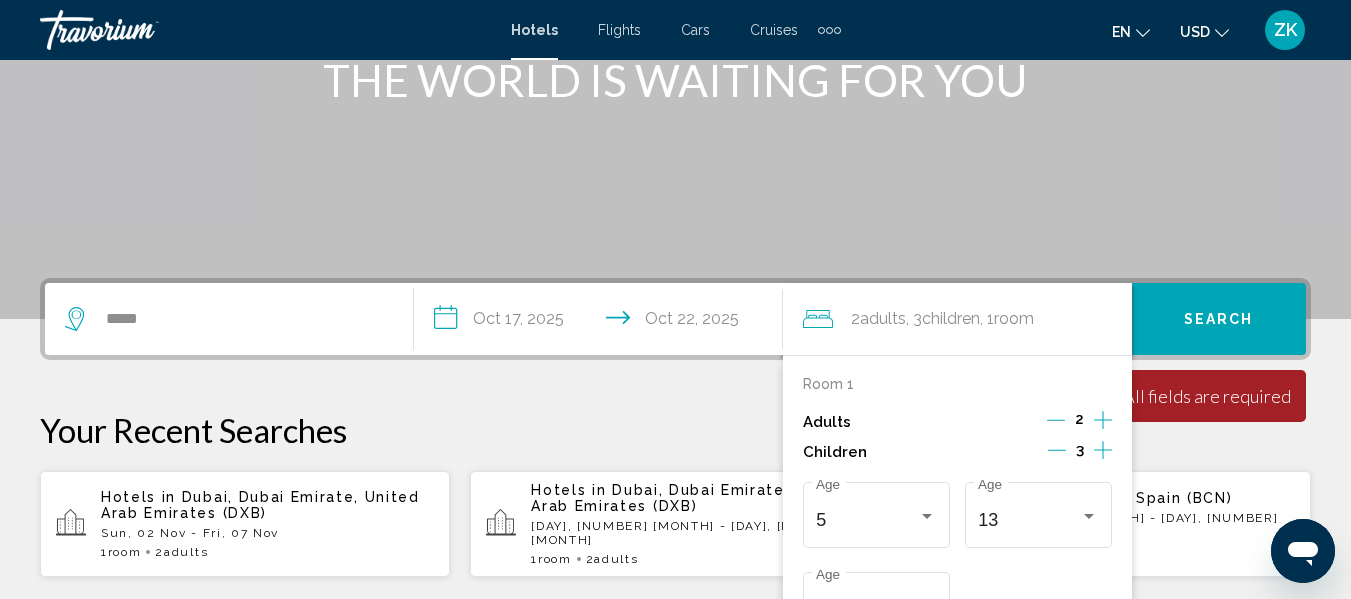 scroll, scrollTop: 494, scrollLeft: 0, axis: vertical 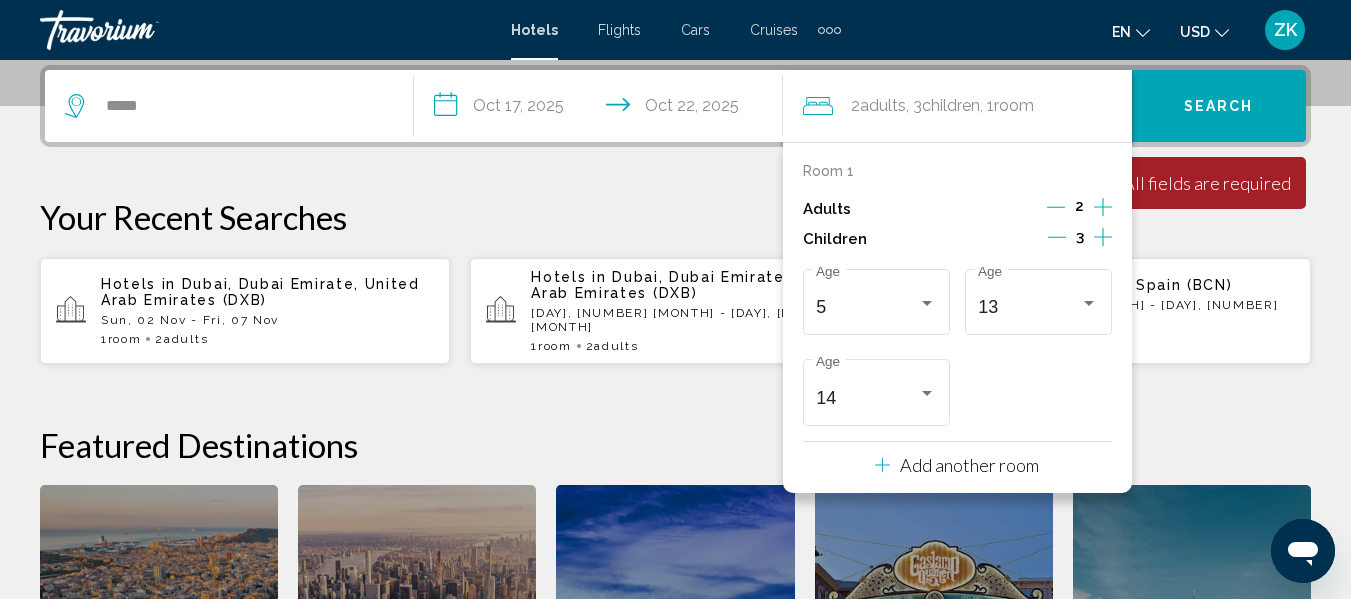 click on "Your Recent Searches" at bounding box center [675, 217] 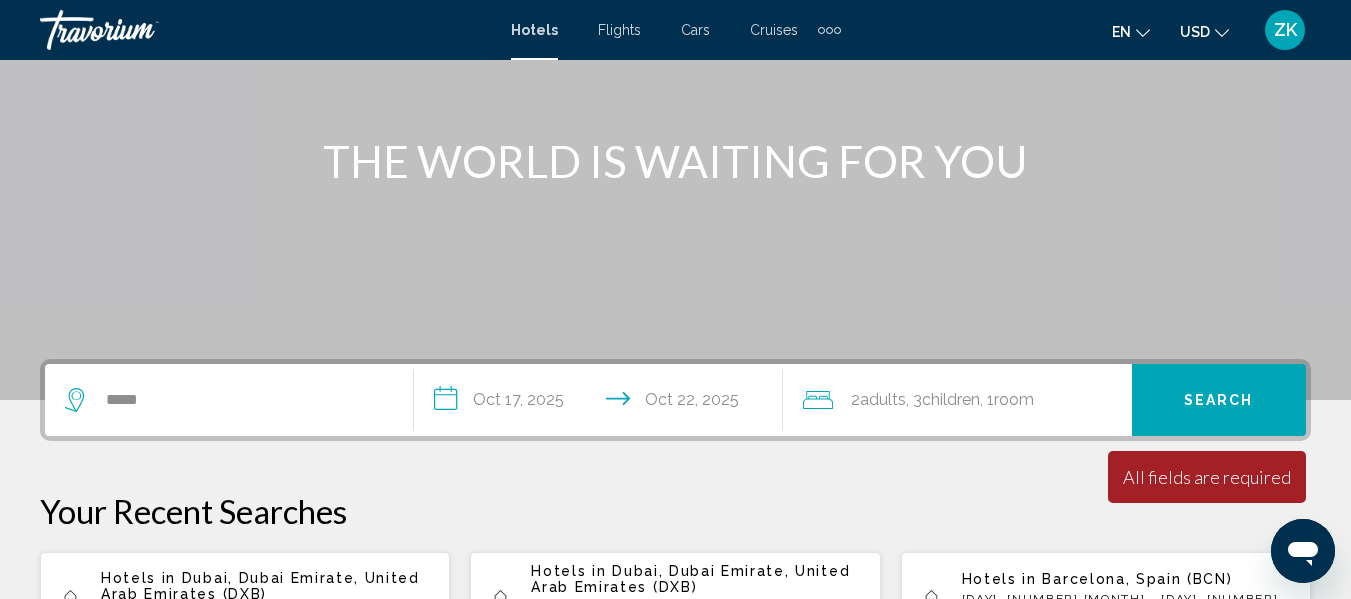 scroll, scrollTop: 300, scrollLeft: 0, axis: vertical 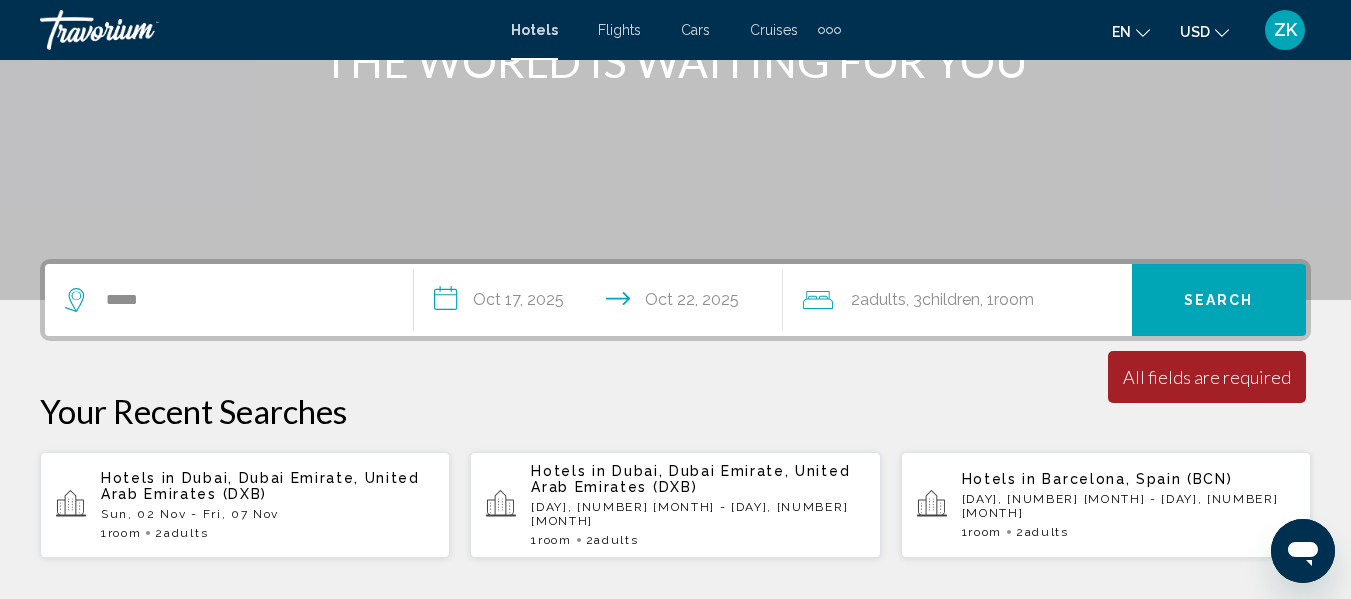 click at bounding box center (829, 30) 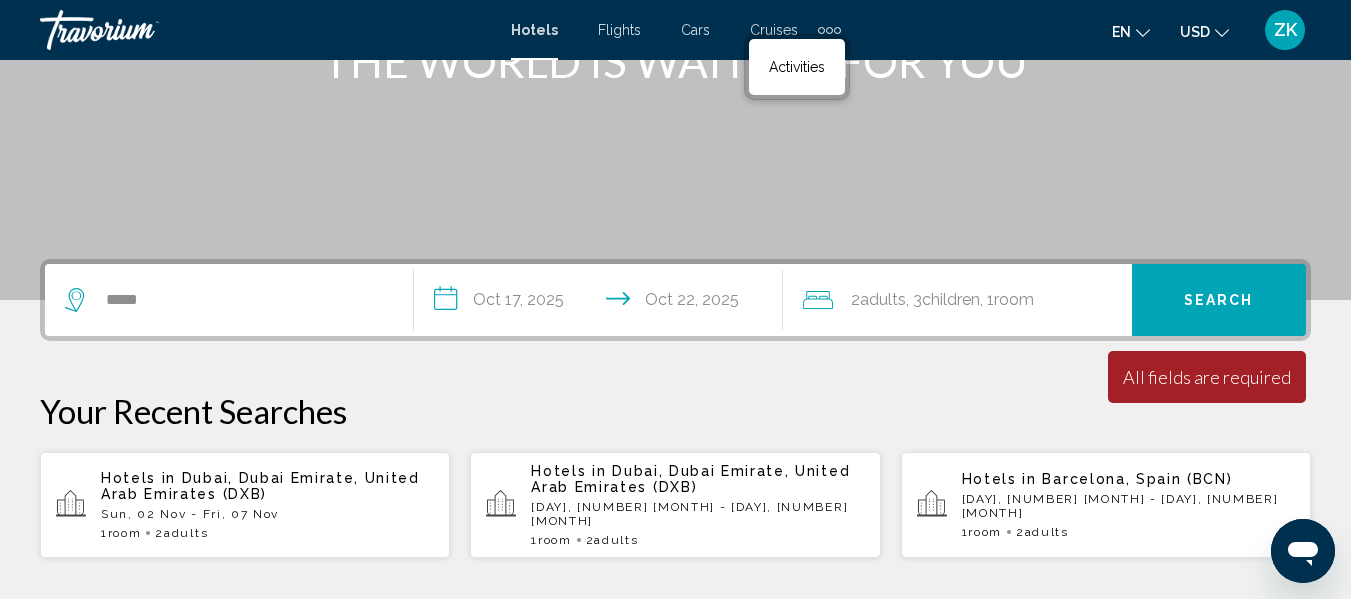 click at bounding box center (829, 30) 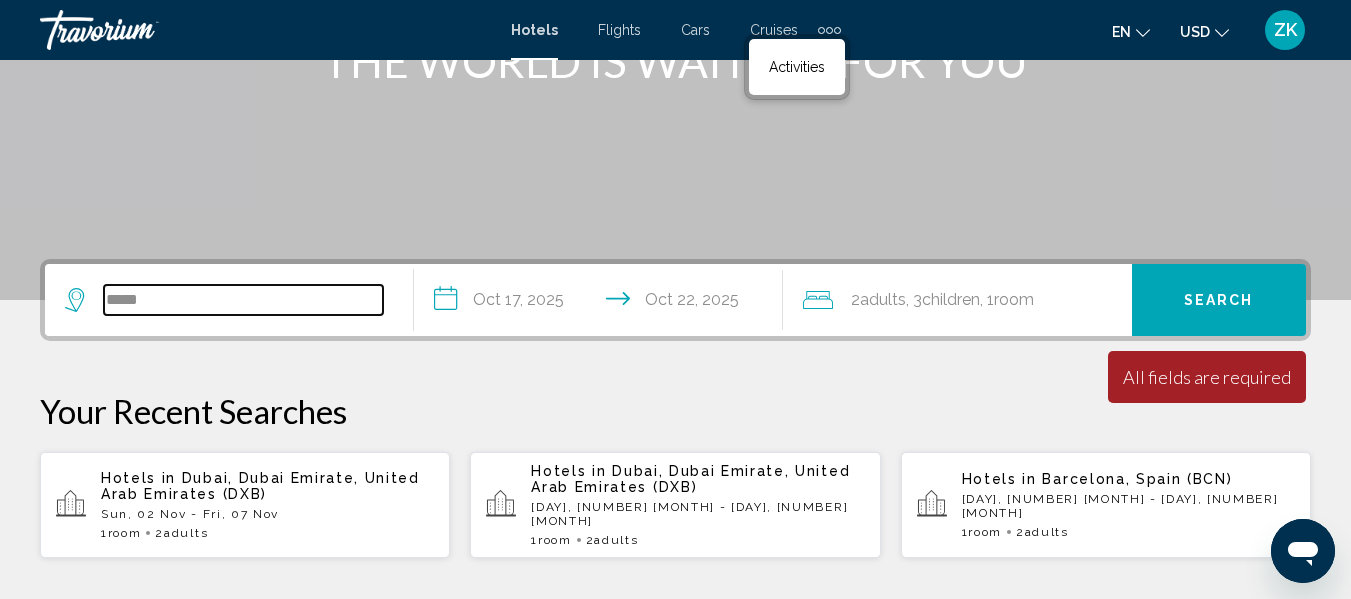 click on "*****" at bounding box center [243, 300] 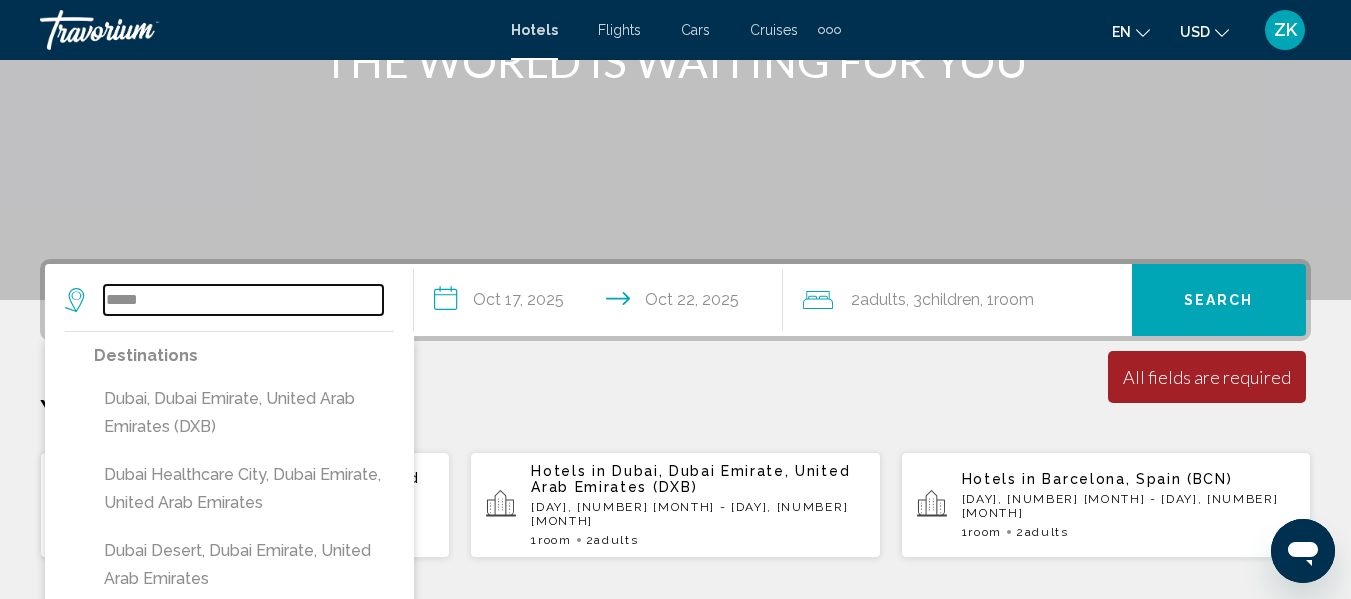 scroll, scrollTop: 494, scrollLeft: 0, axis: vertical 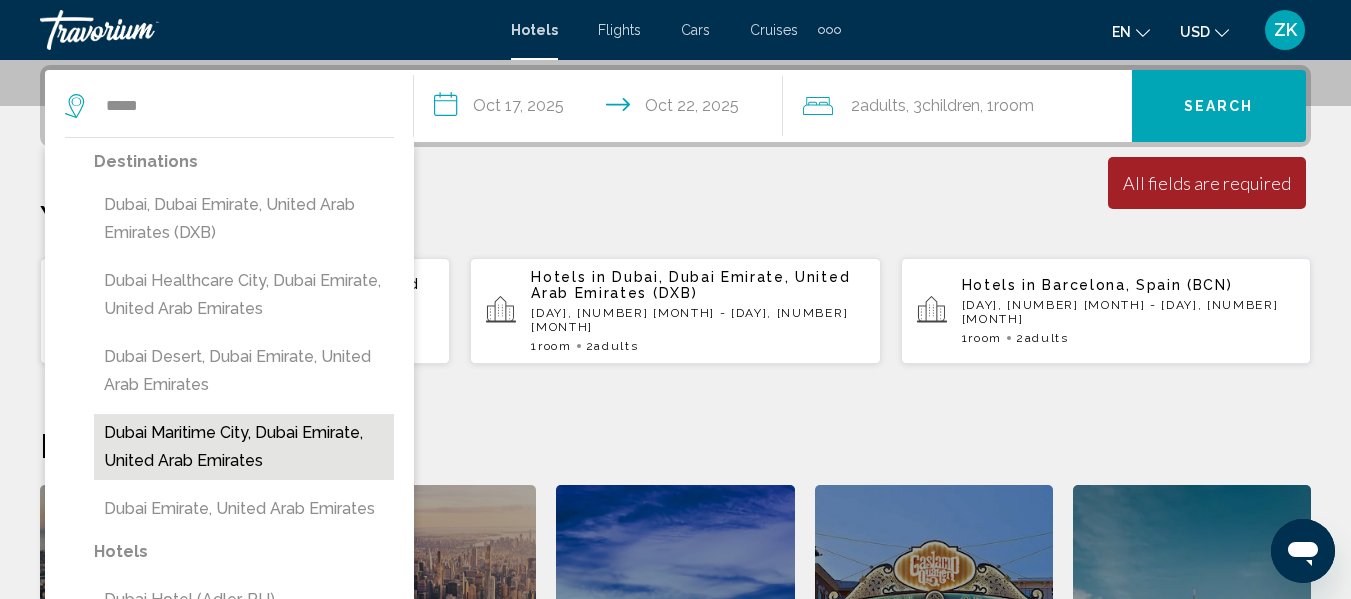 click on "Dubai Maritime City, Dubai Emirate, United Arab Emirates" at bounding box center (244, 447) 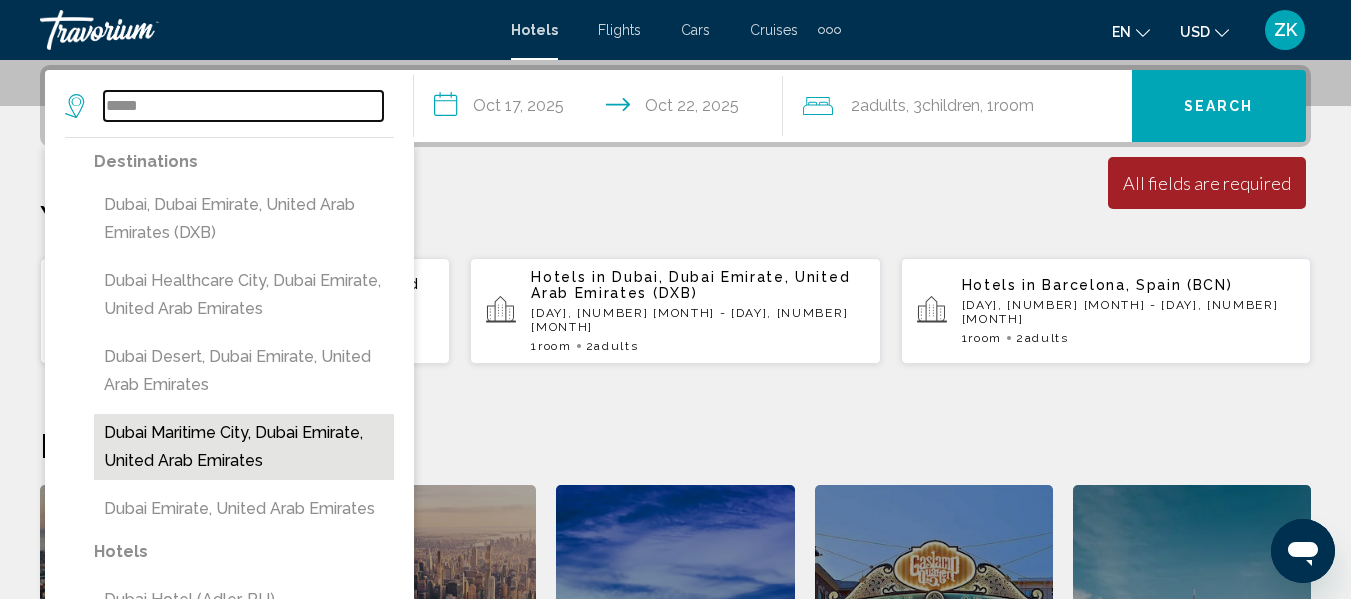type on "**********" 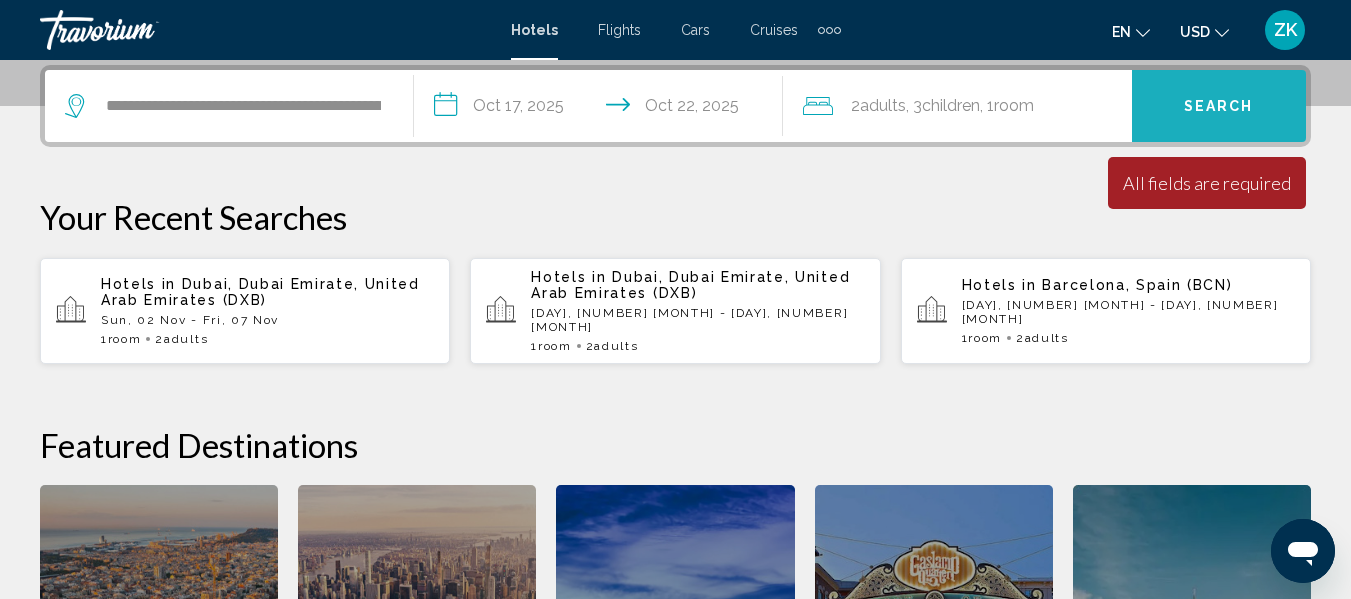 click on "Search" at bounding box center (1219, 106) 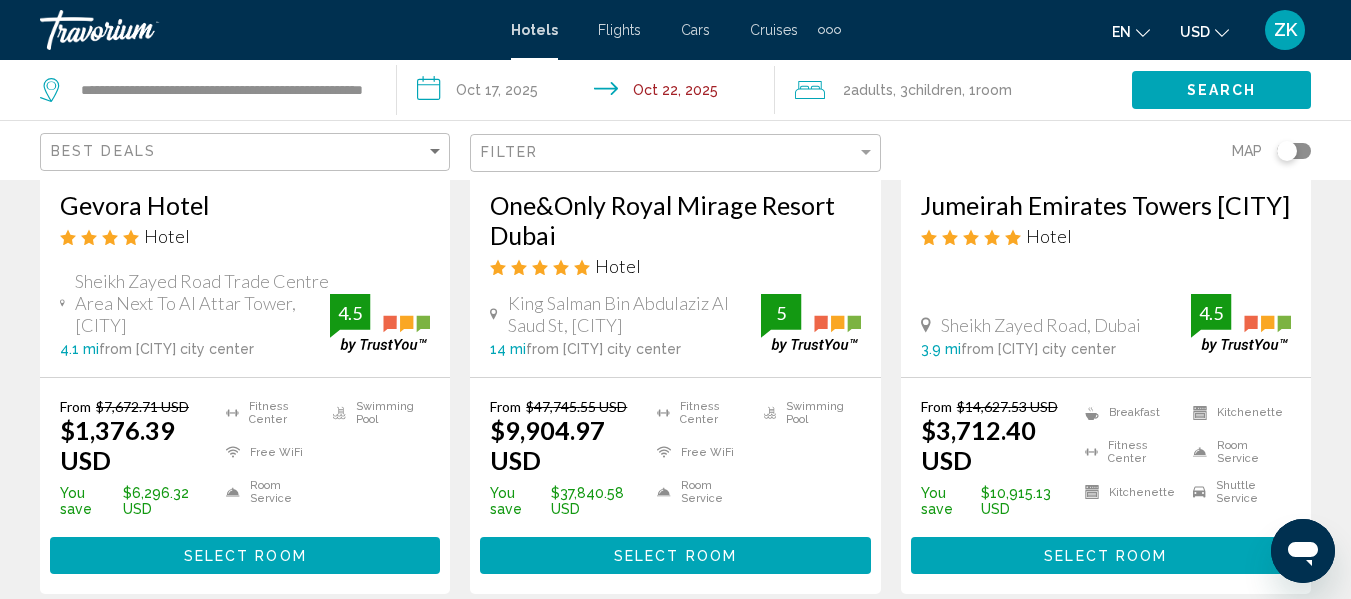 scroll, scrollTop: 200, scrollLeft: 0, axis: vertical 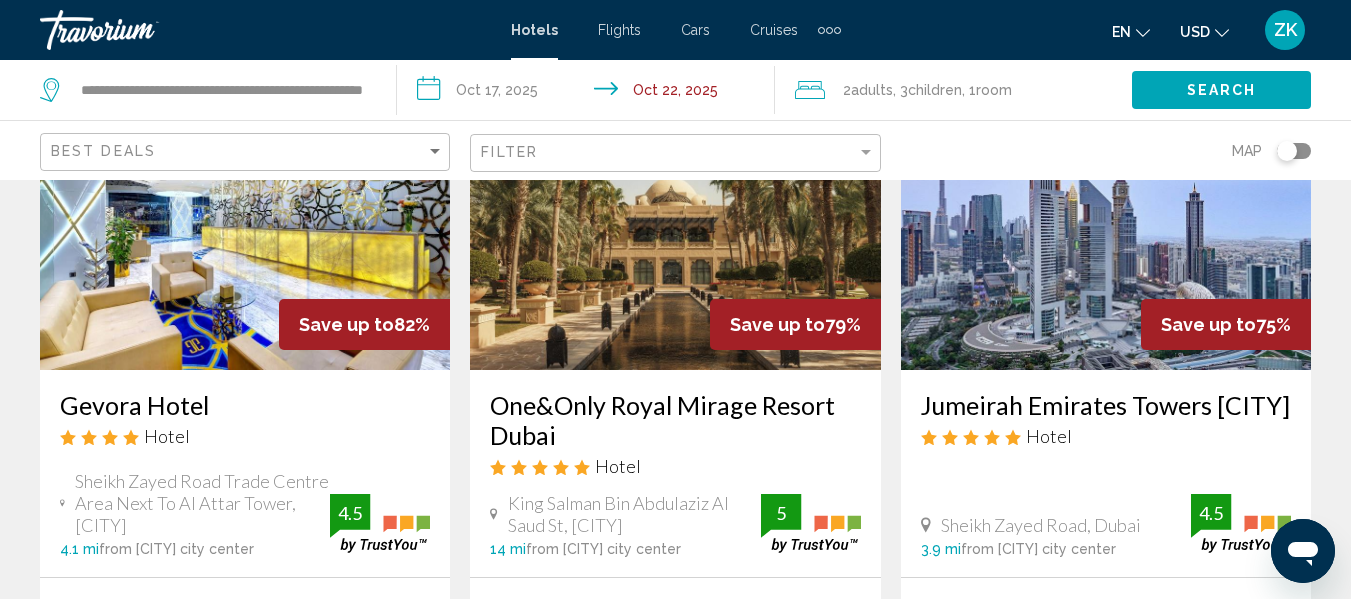 click 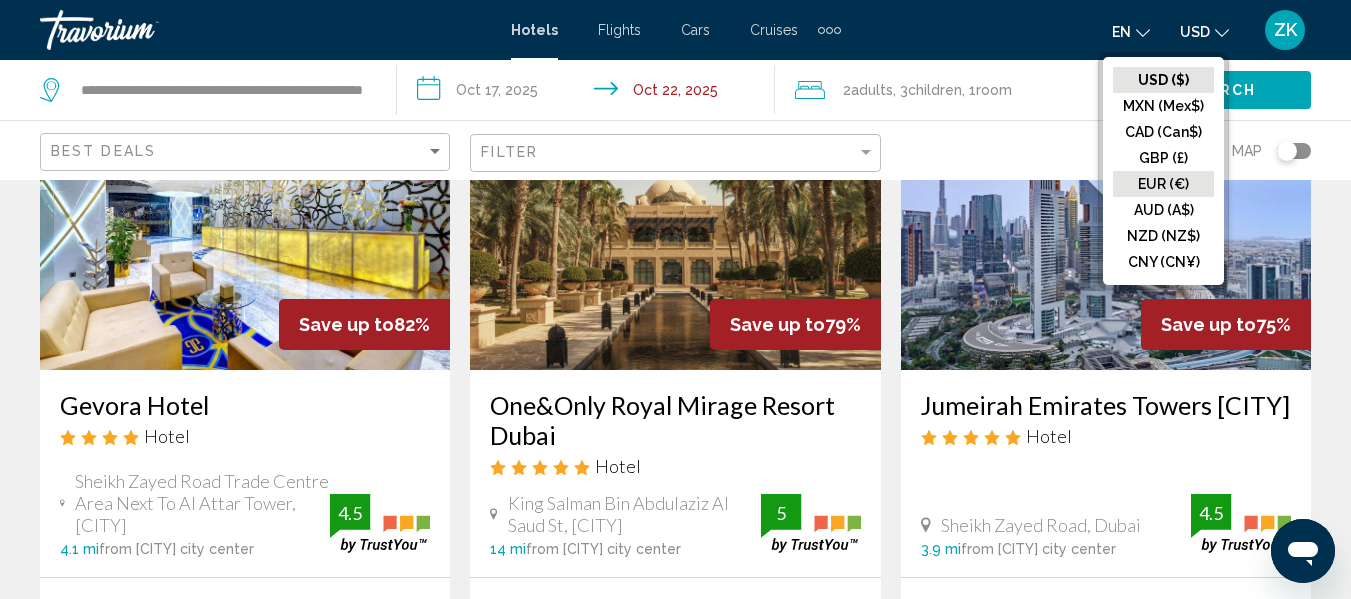 scroll, scrollTop: 300, scrollLeft: 0, axis: vertical 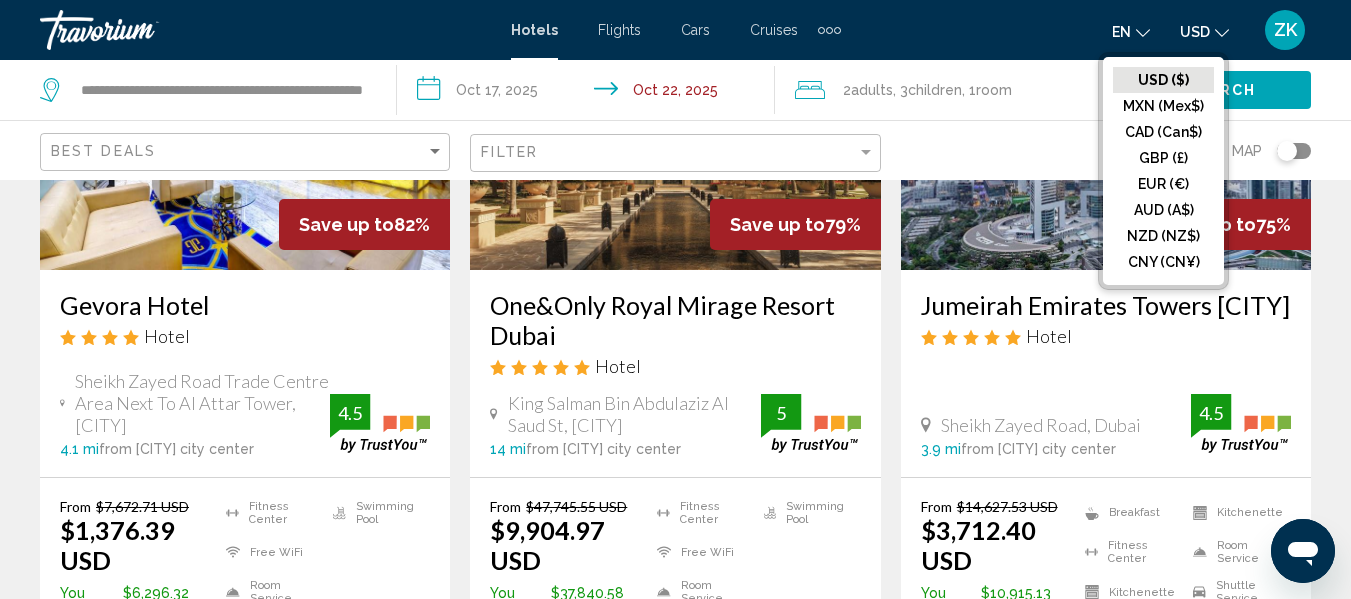 click on "One&Only Royal Mirage Resort Dubai" at bounding box center (675, 320) 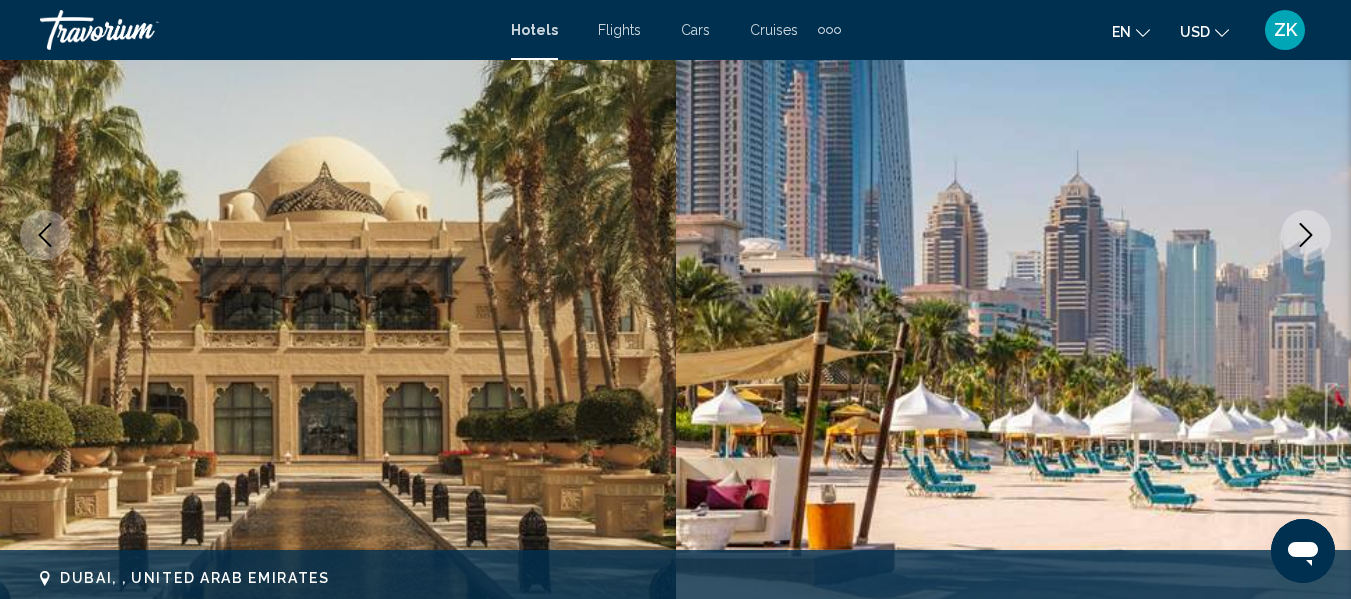 scroll, scrollTop: 235, scrollLeft: 0, axis: vertical 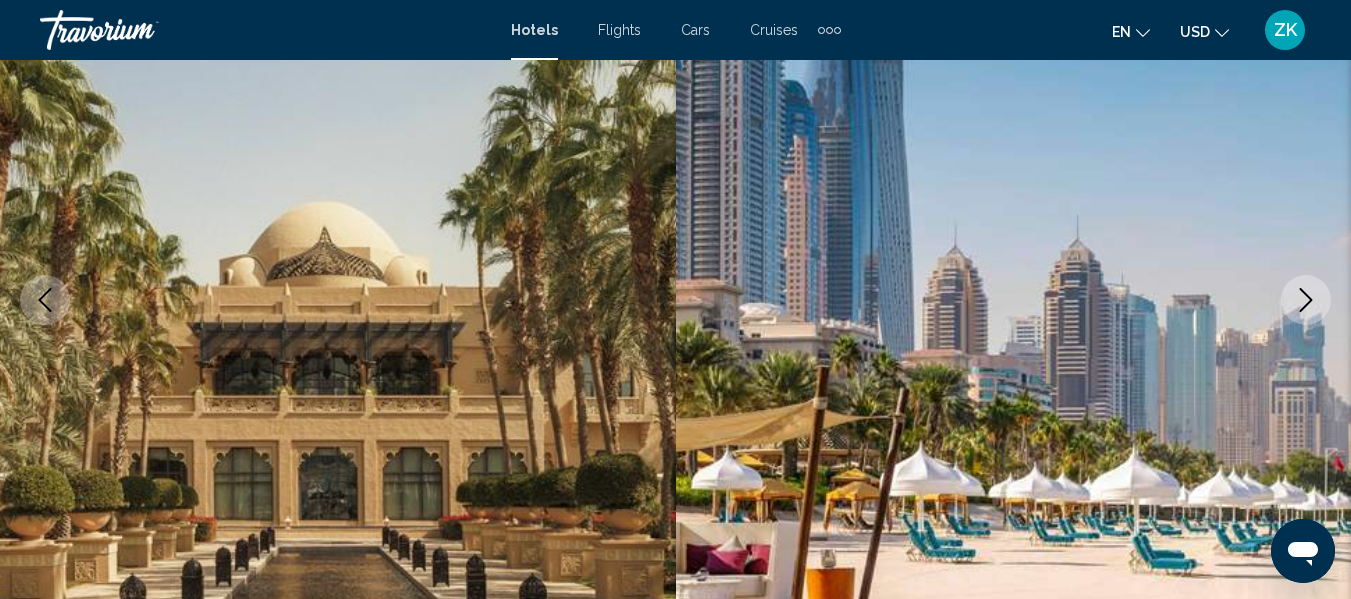 click at bounding box center [1306, 300] 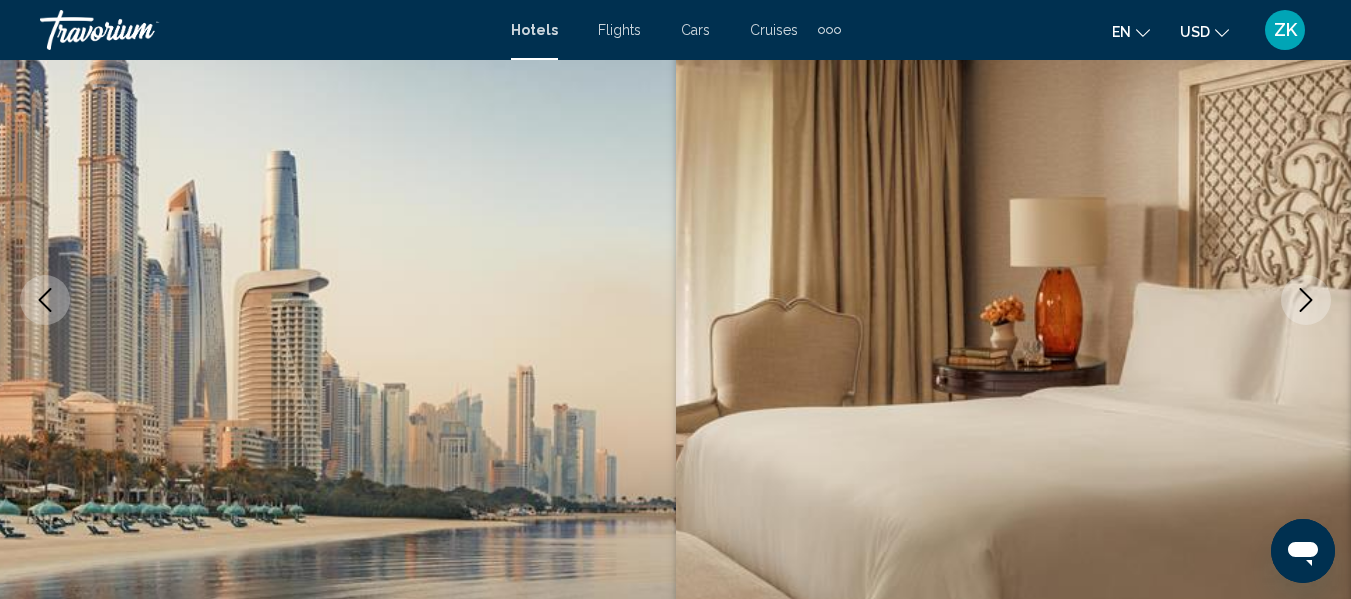 drag, startPoint x: 1316, startPoint y: 296, endPoint x: 1301, endPoint y: 285, distance: 18.601076 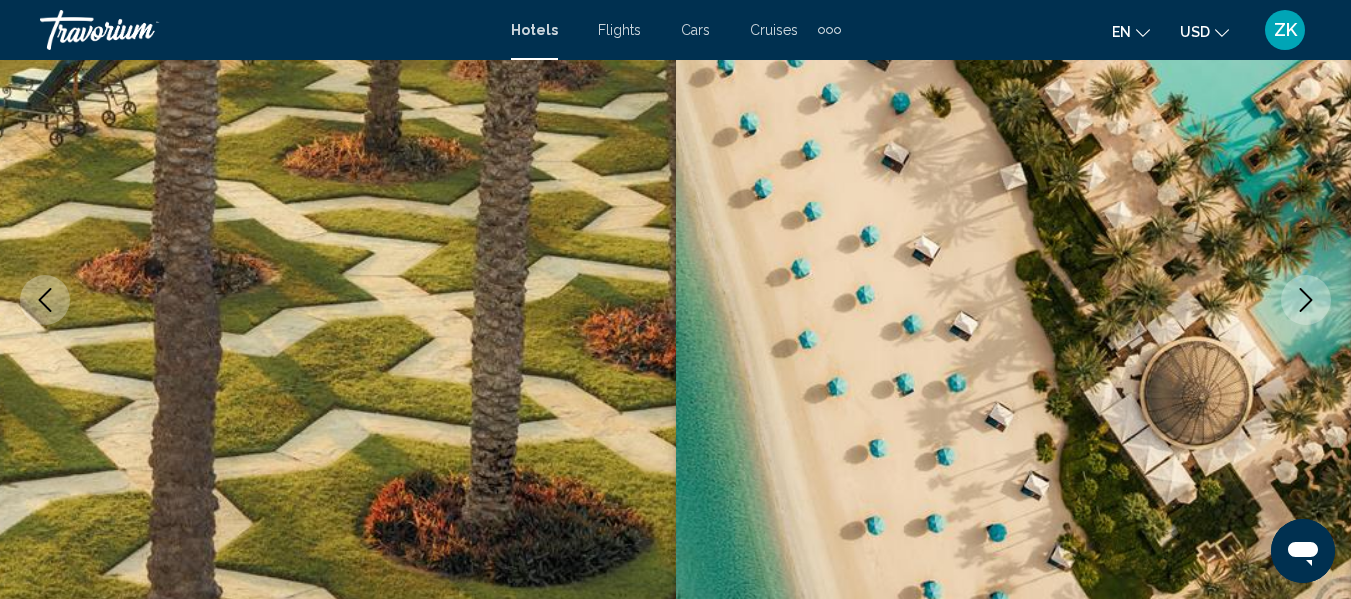 click 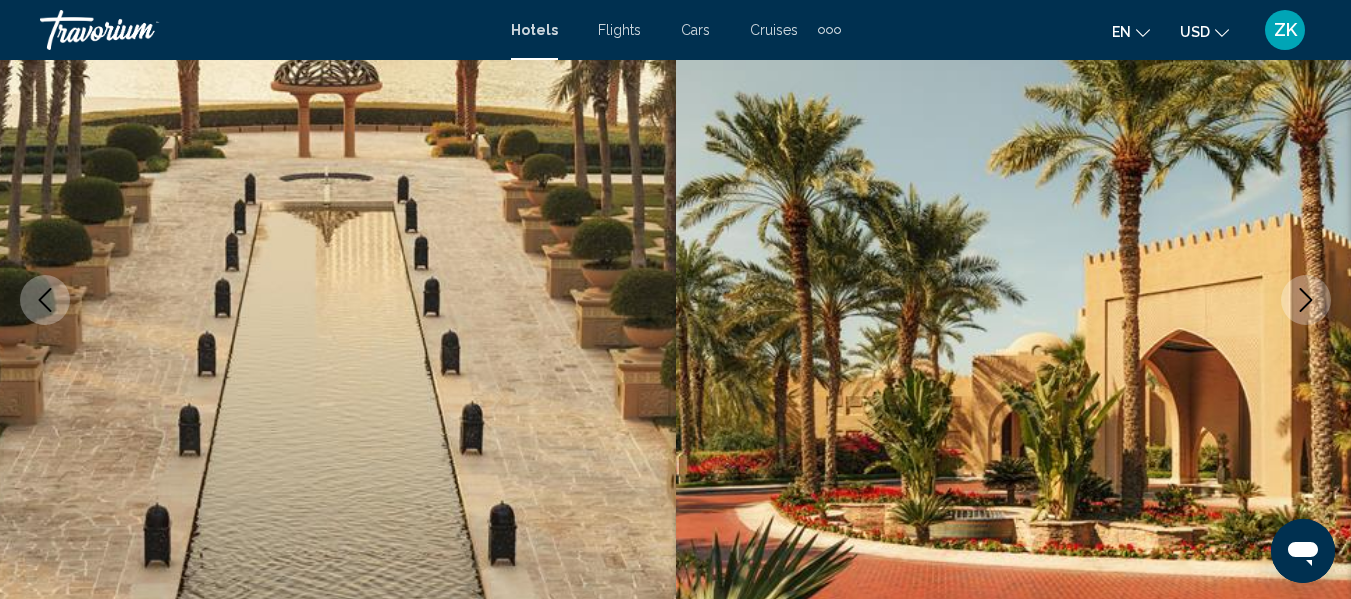 click 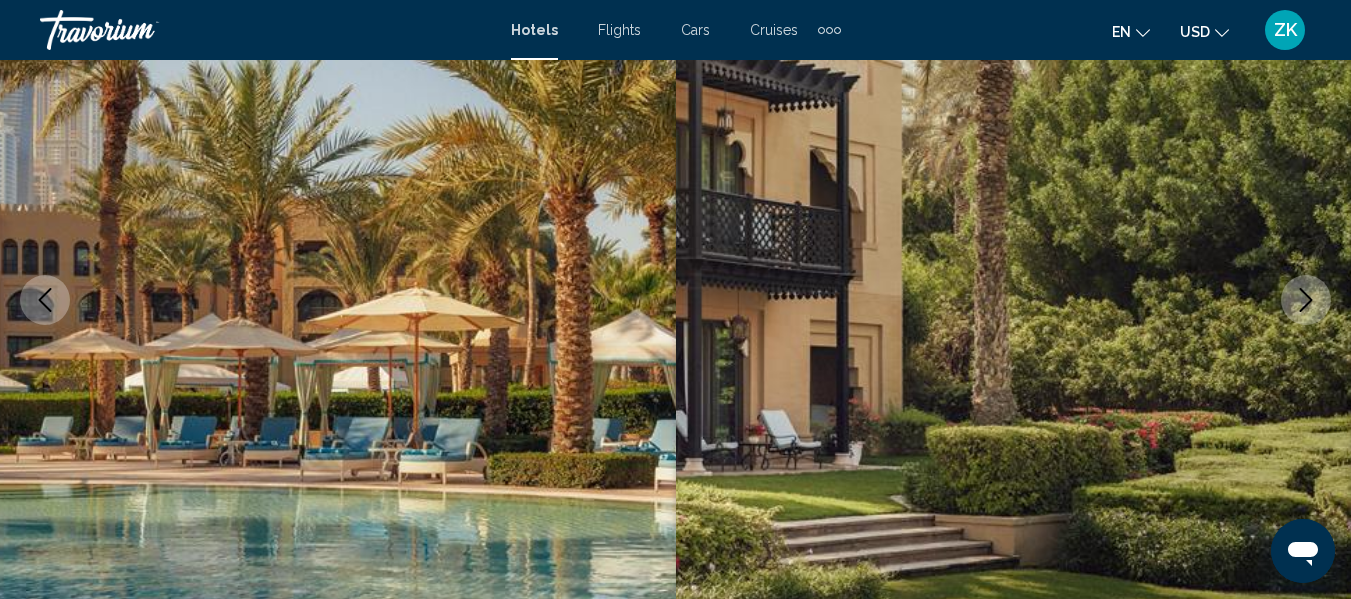 click 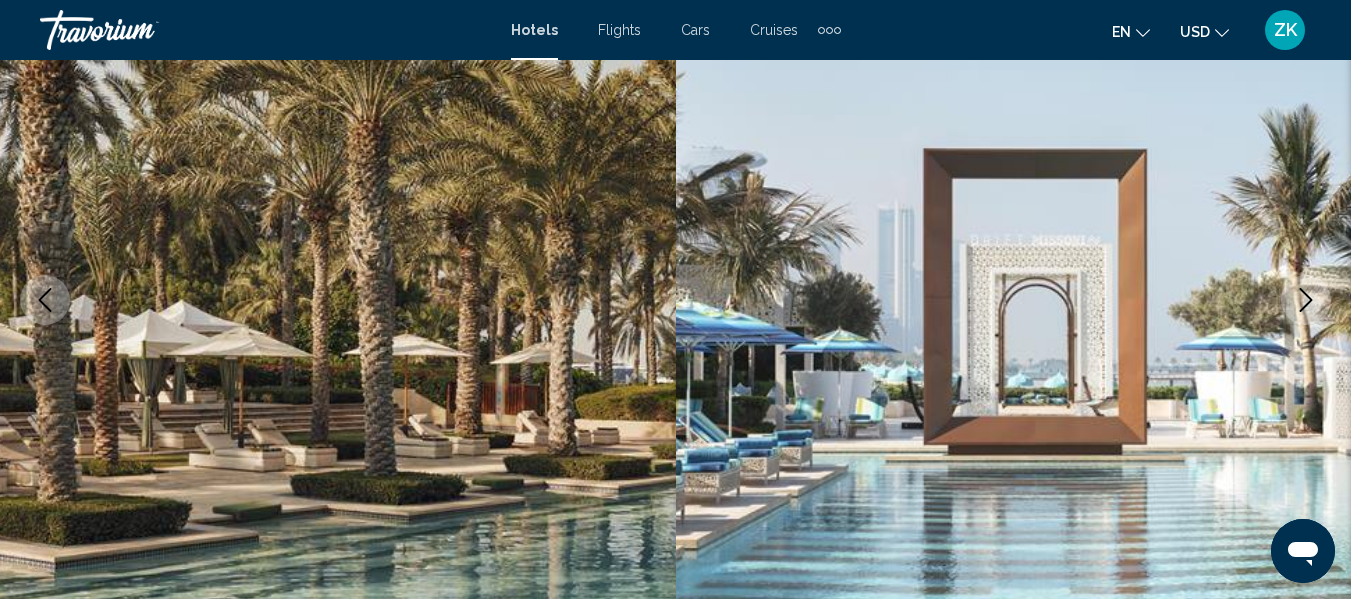 click 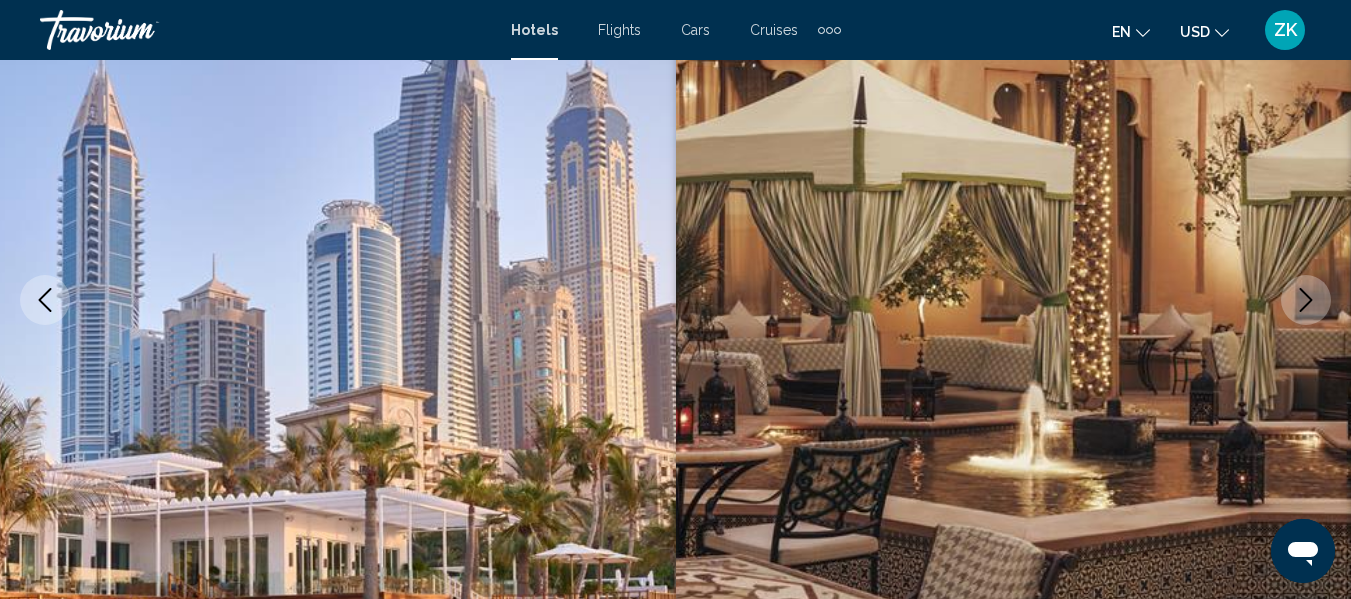 click 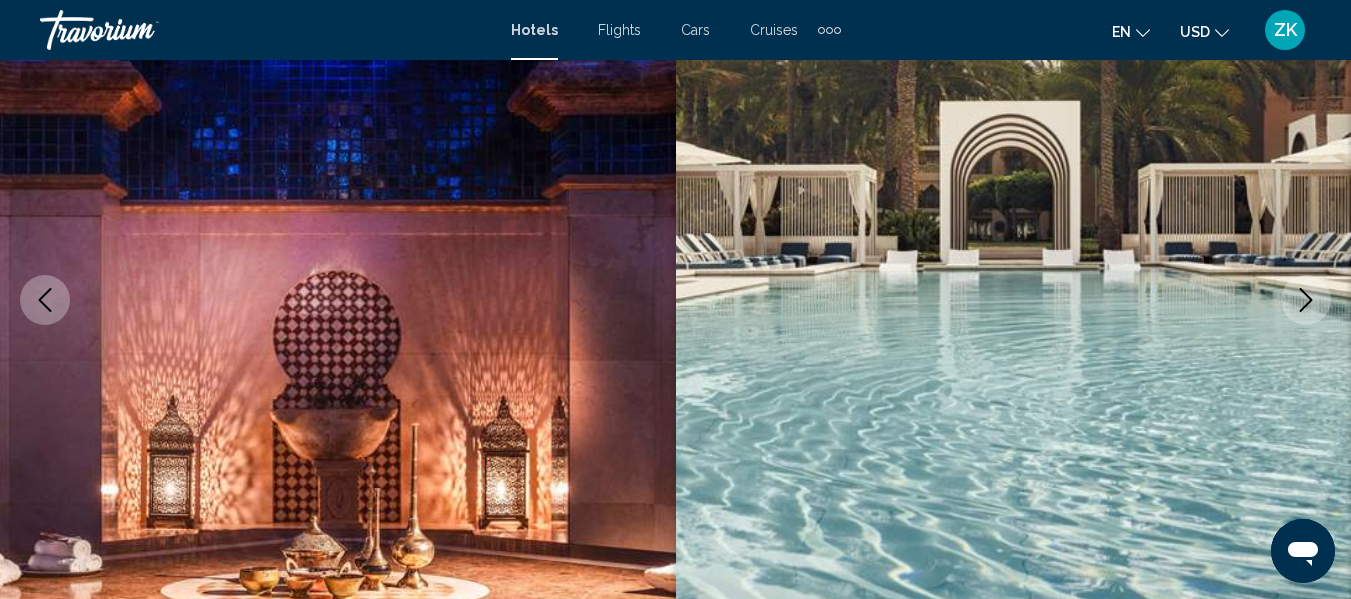 click 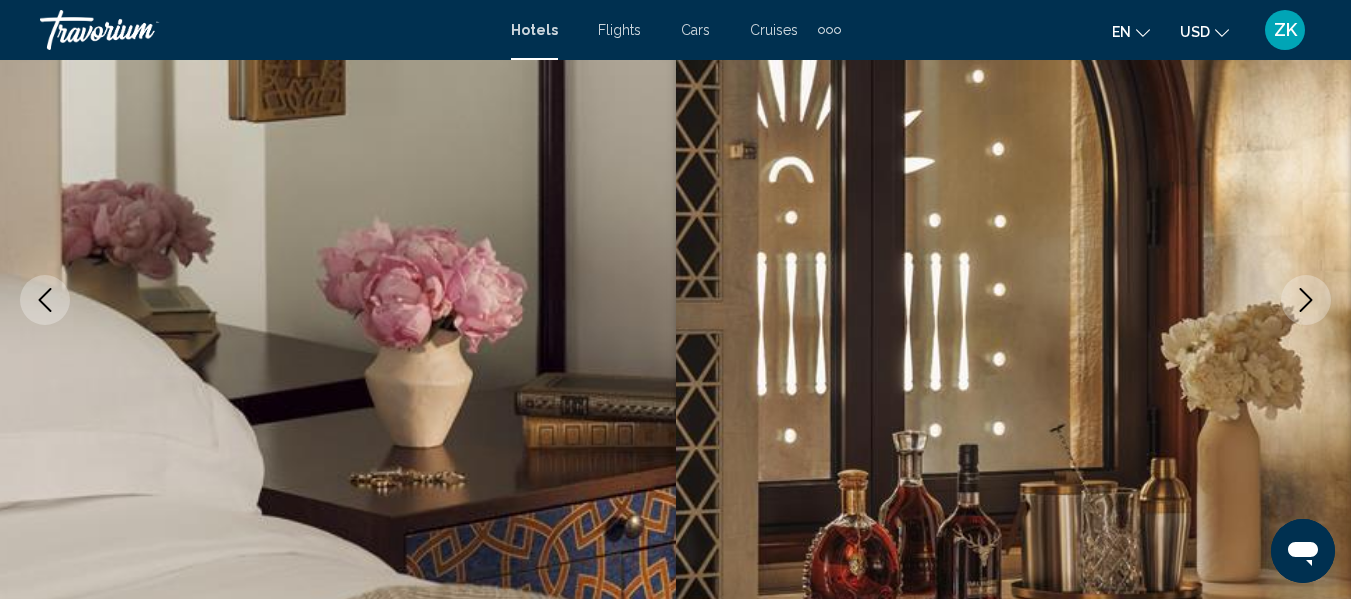 click 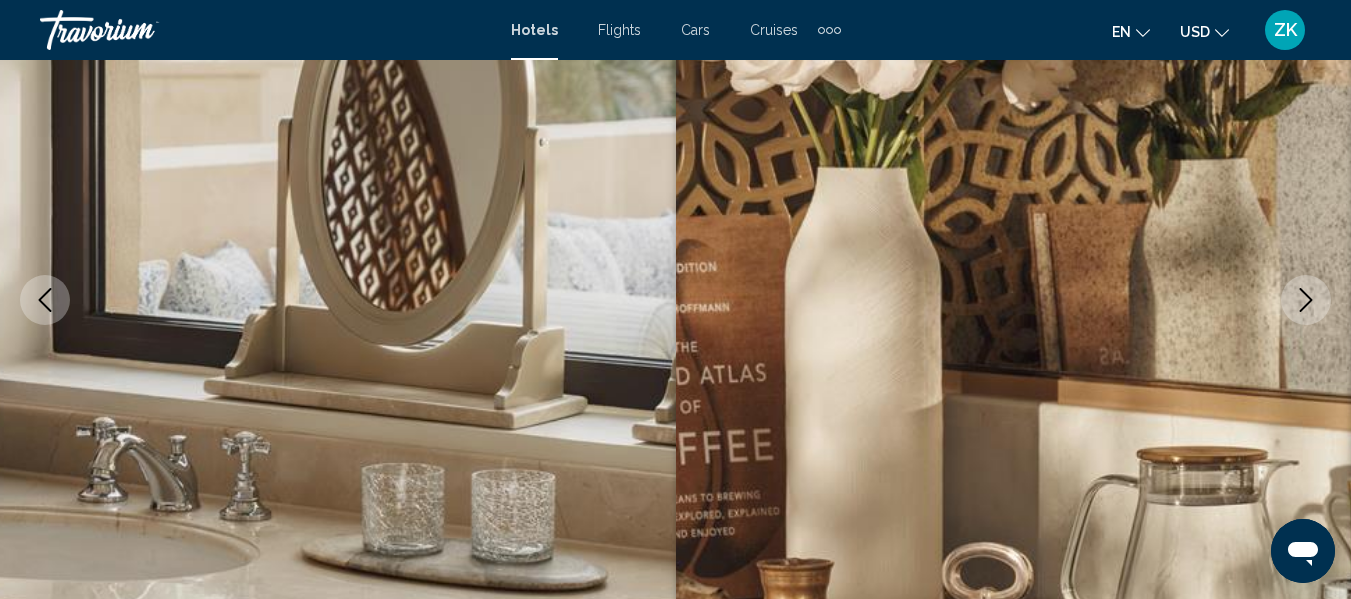 click 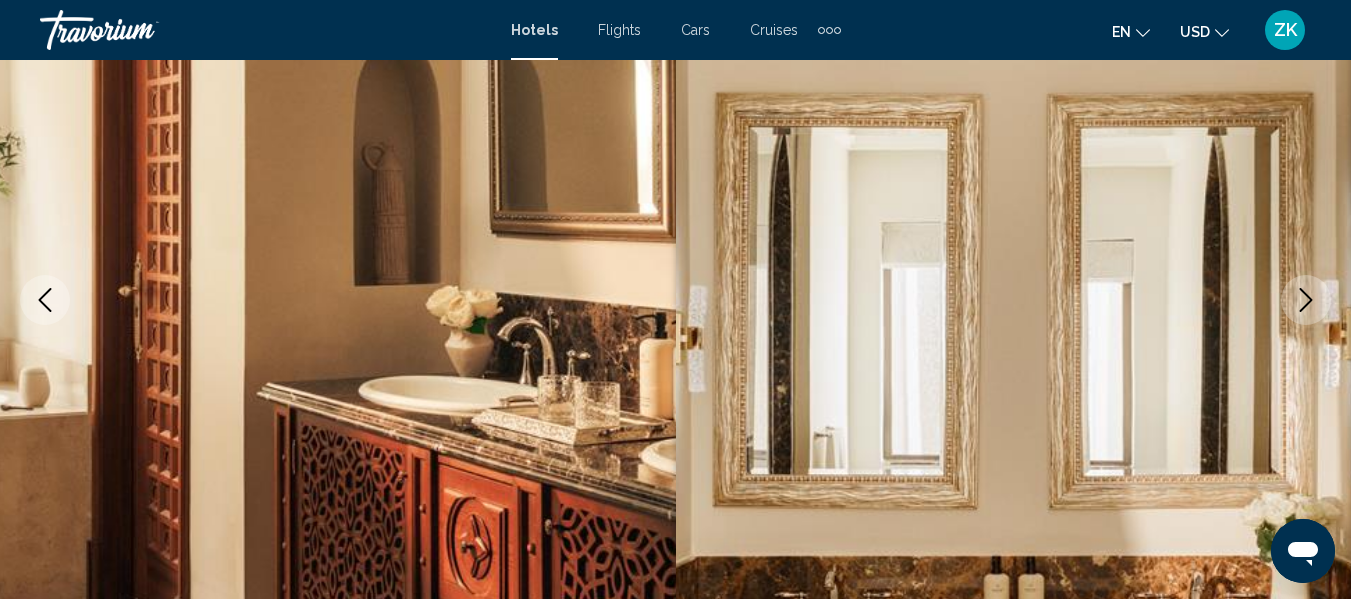click 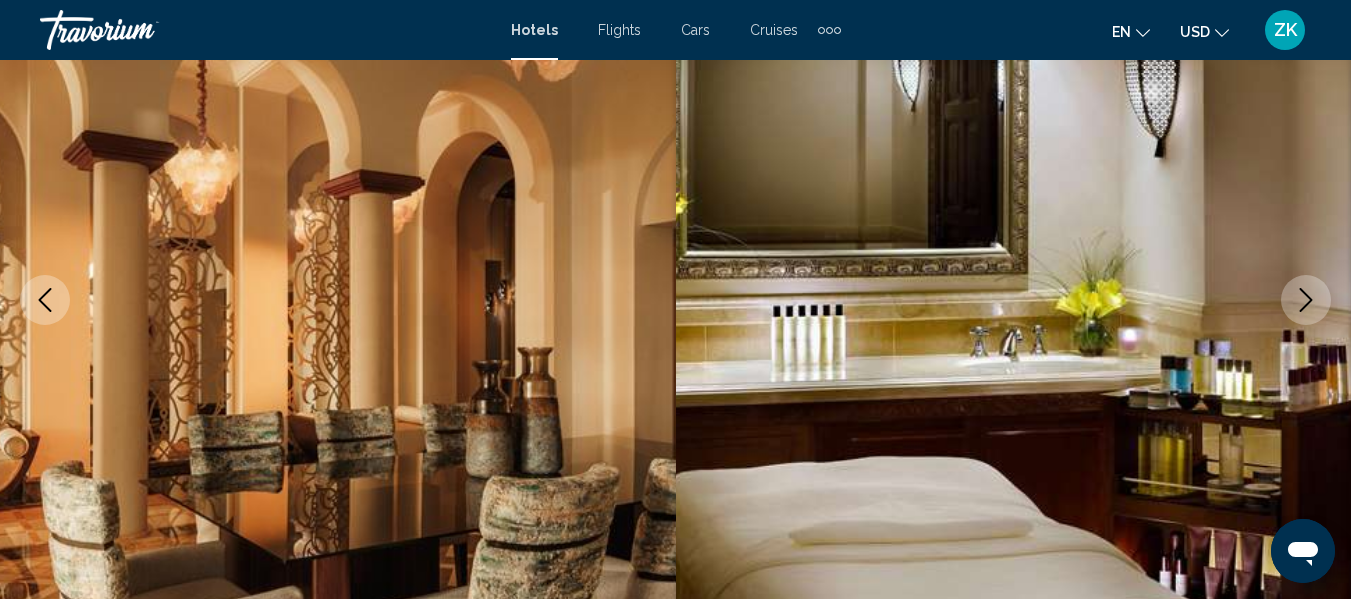 click 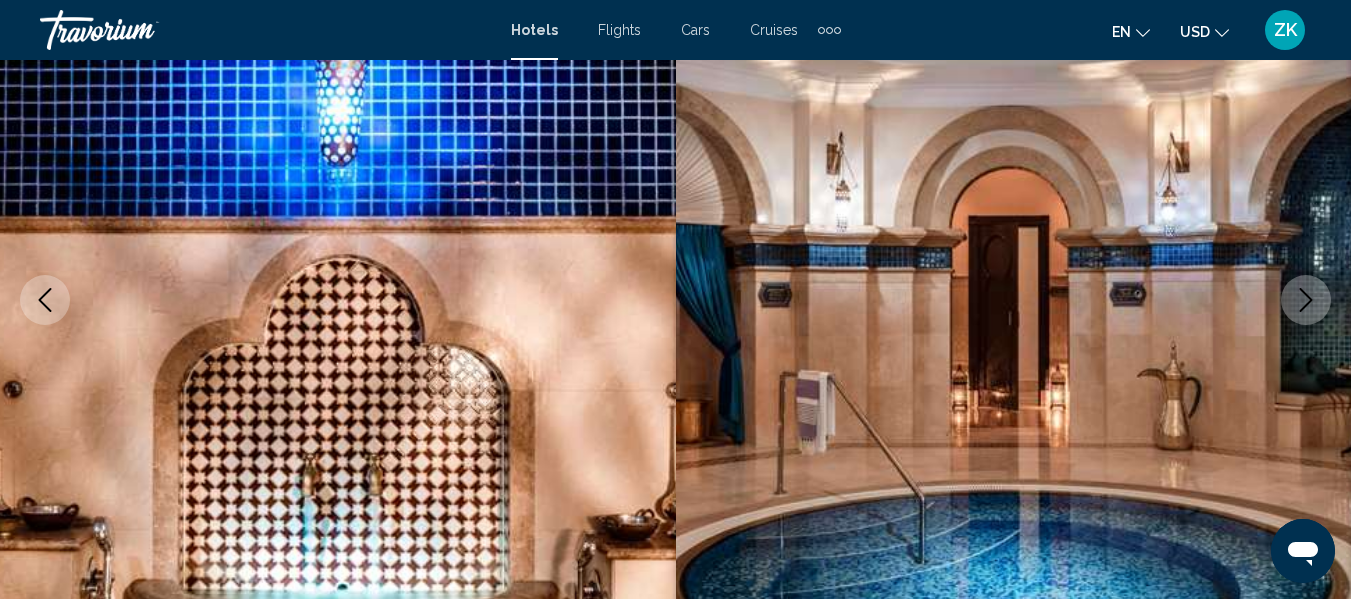 click 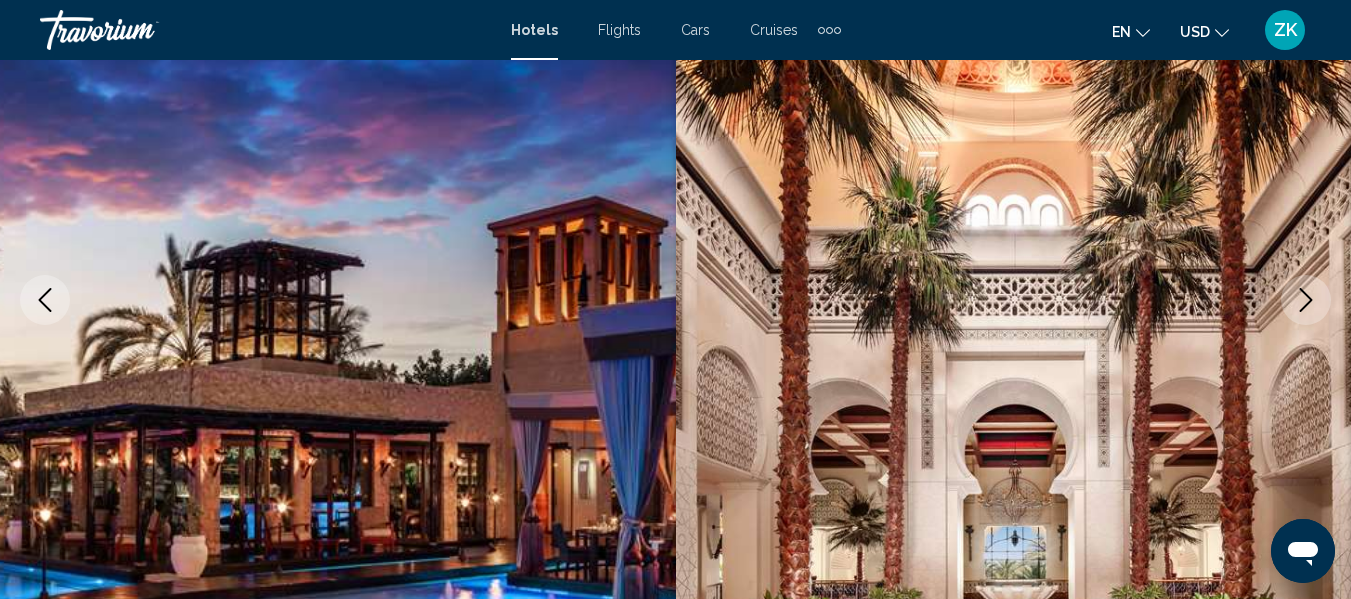 click 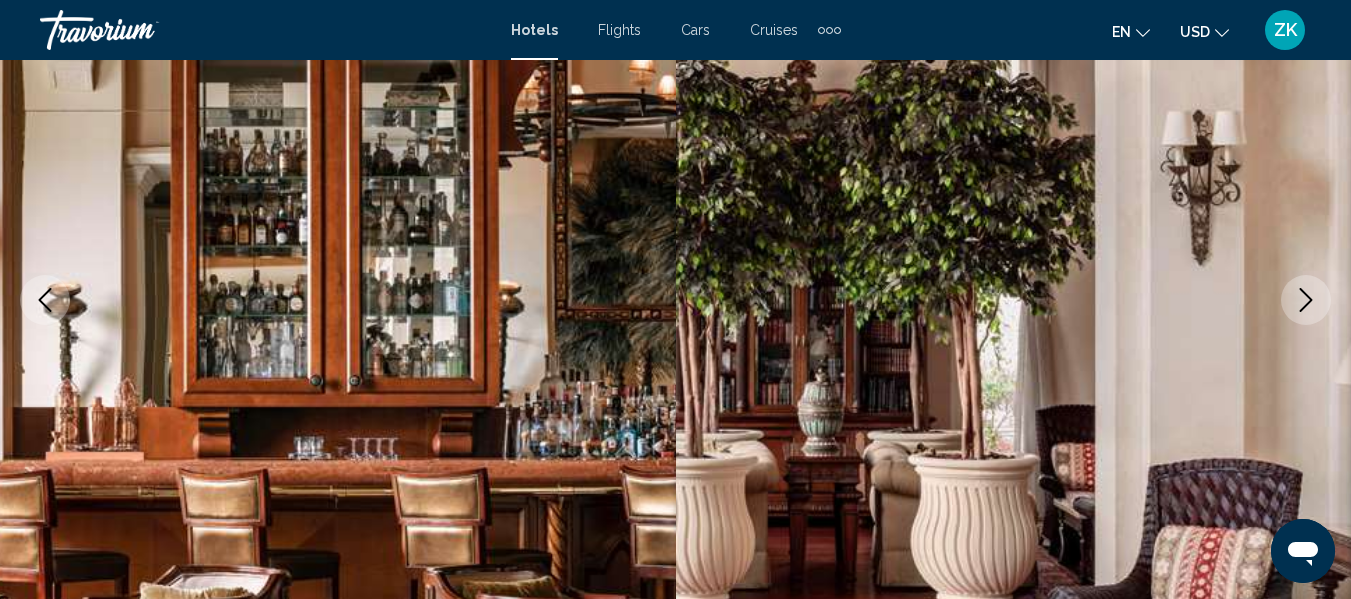 click 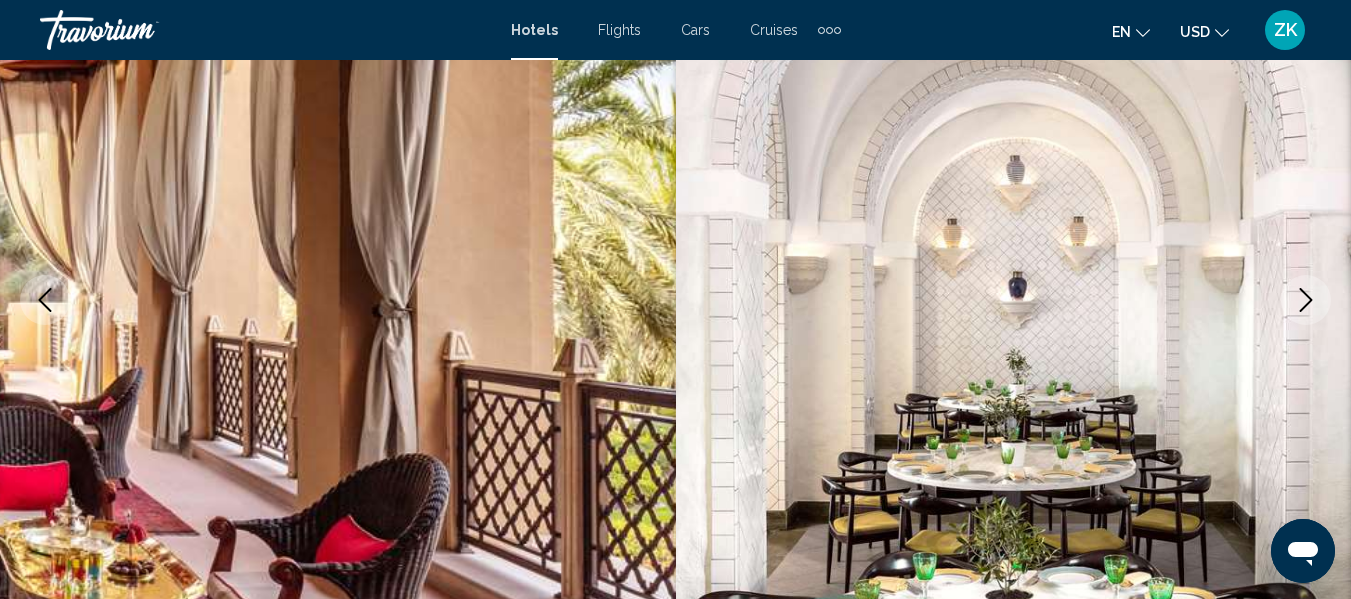 click 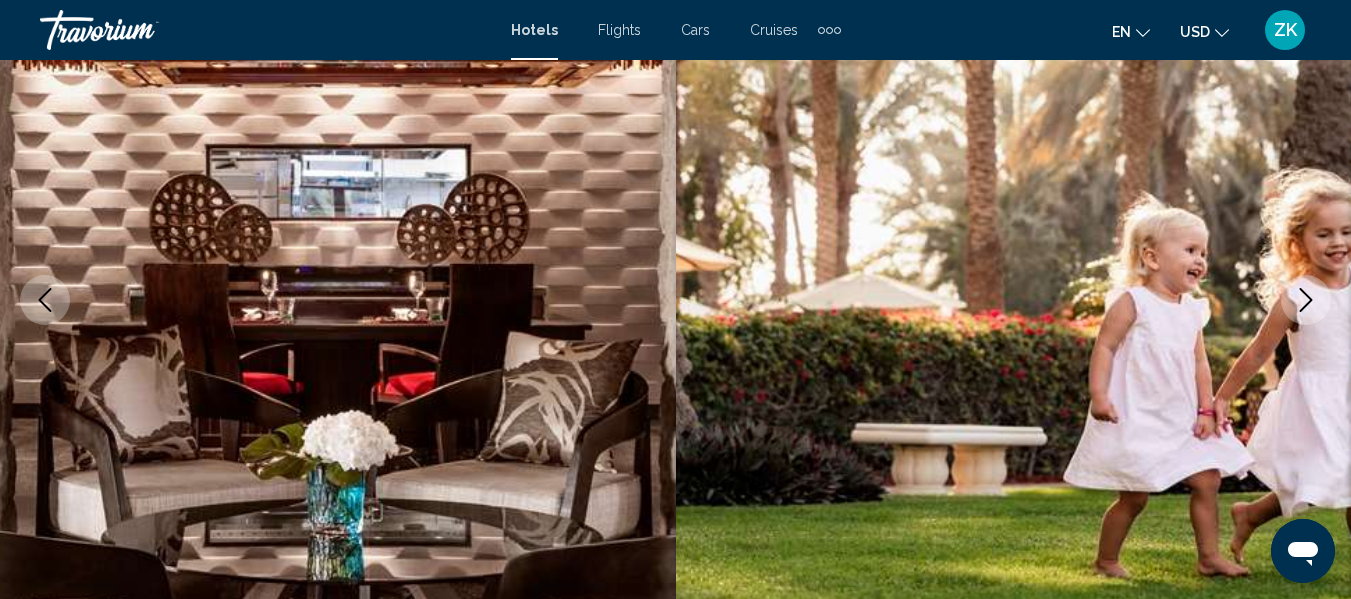 click 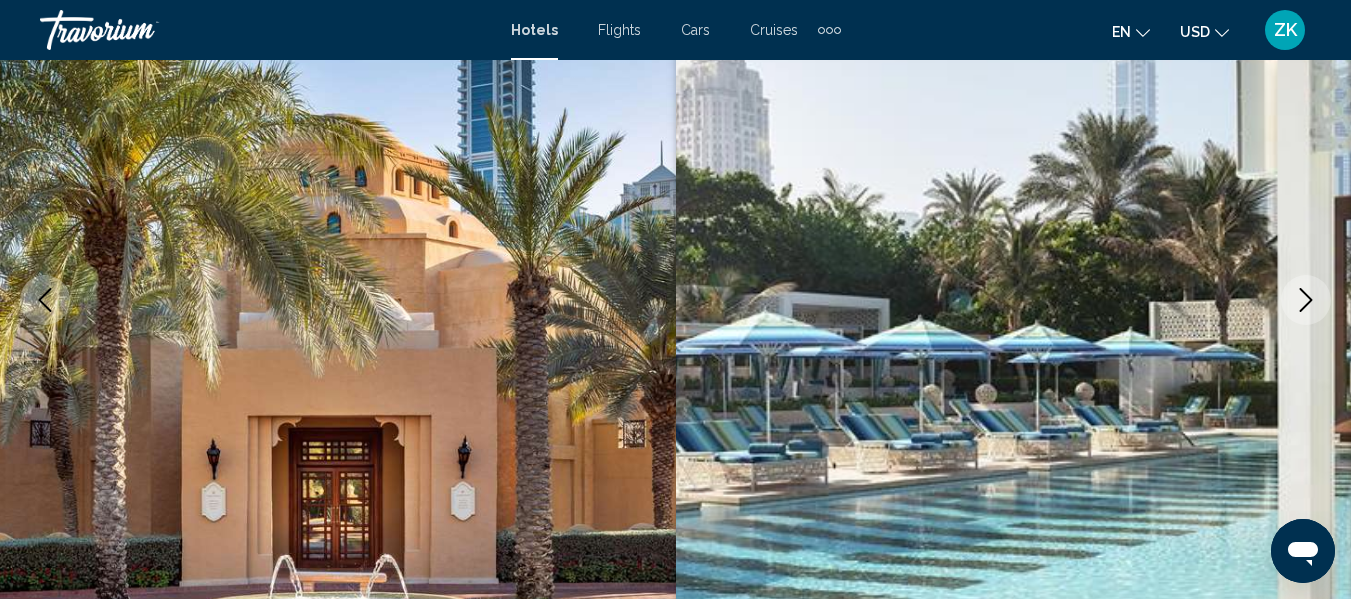 click 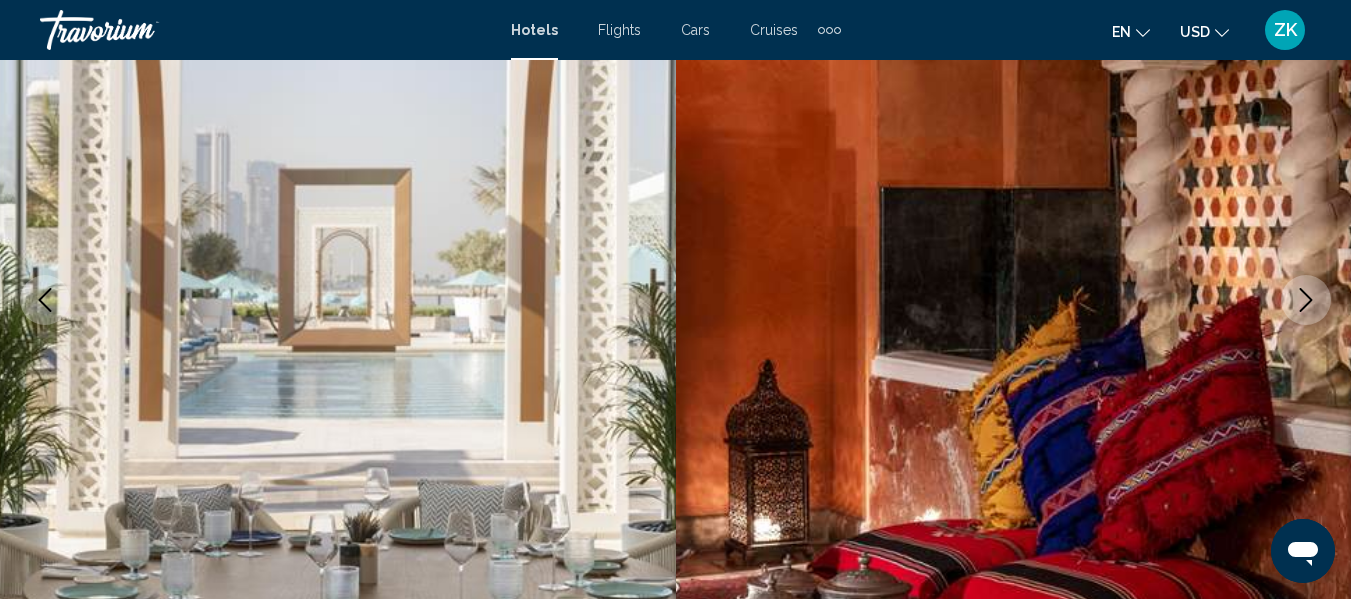 click 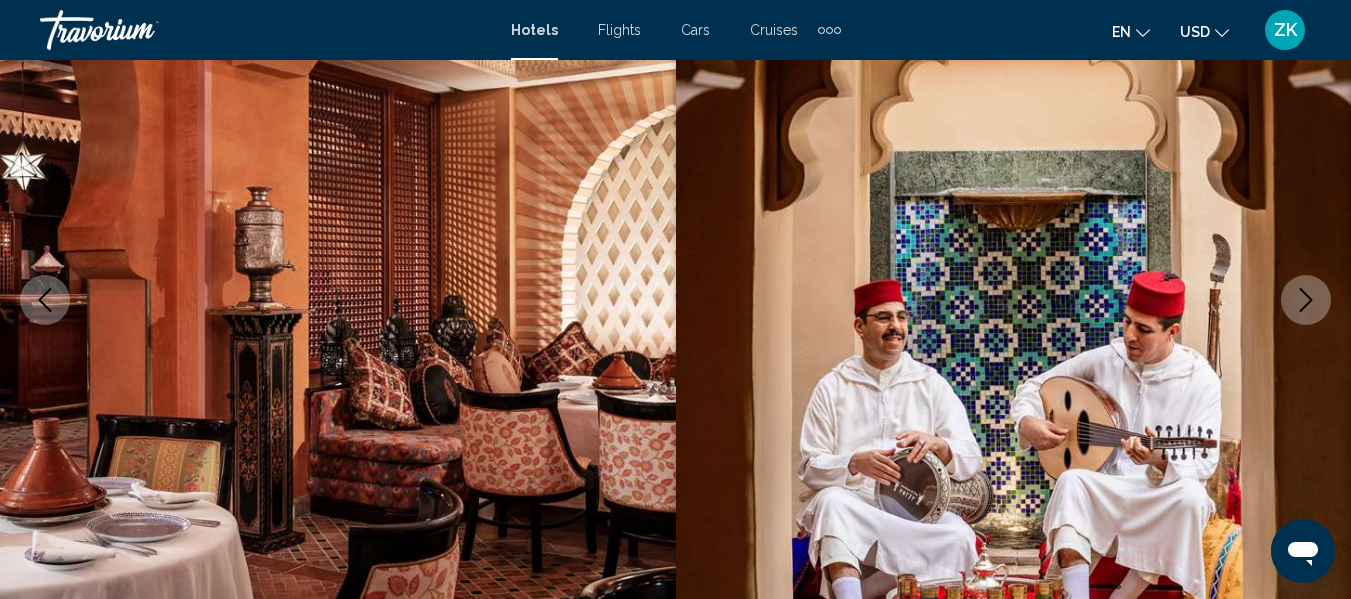 click 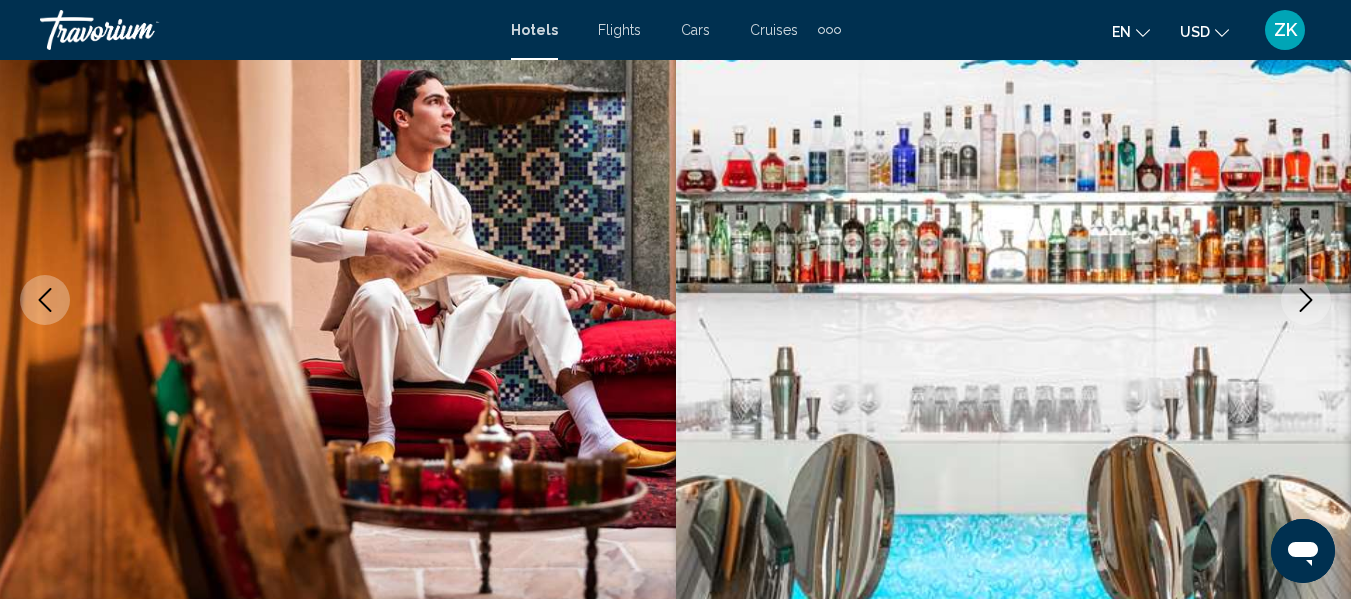 click 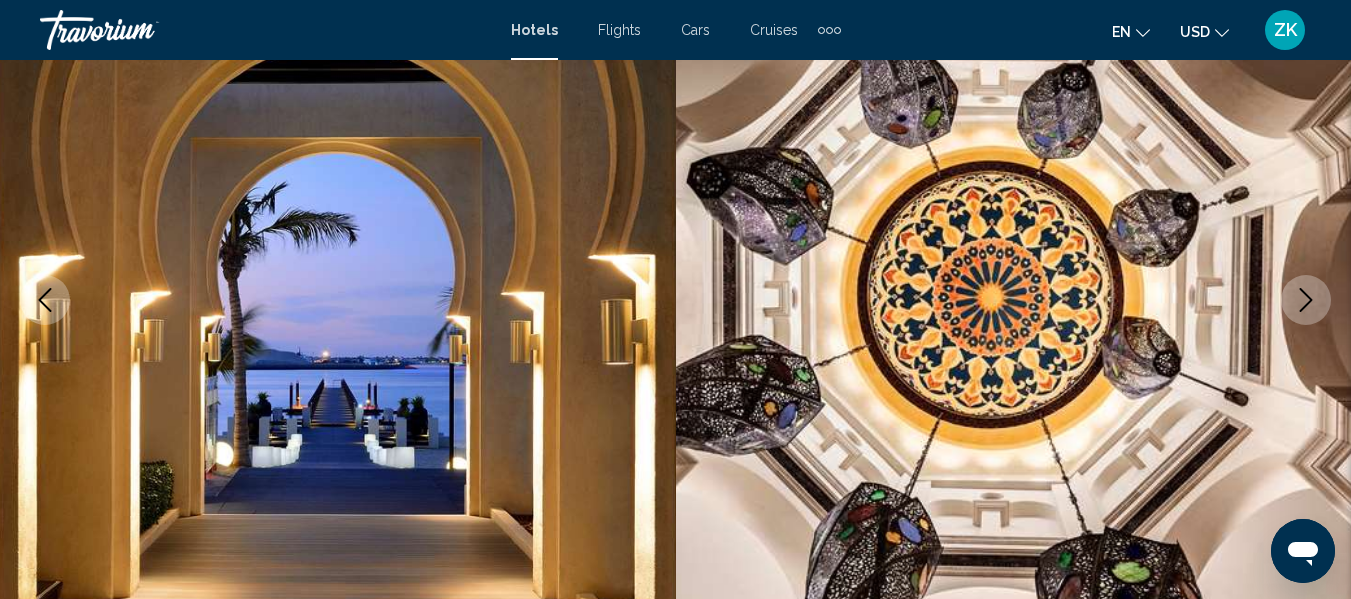 click 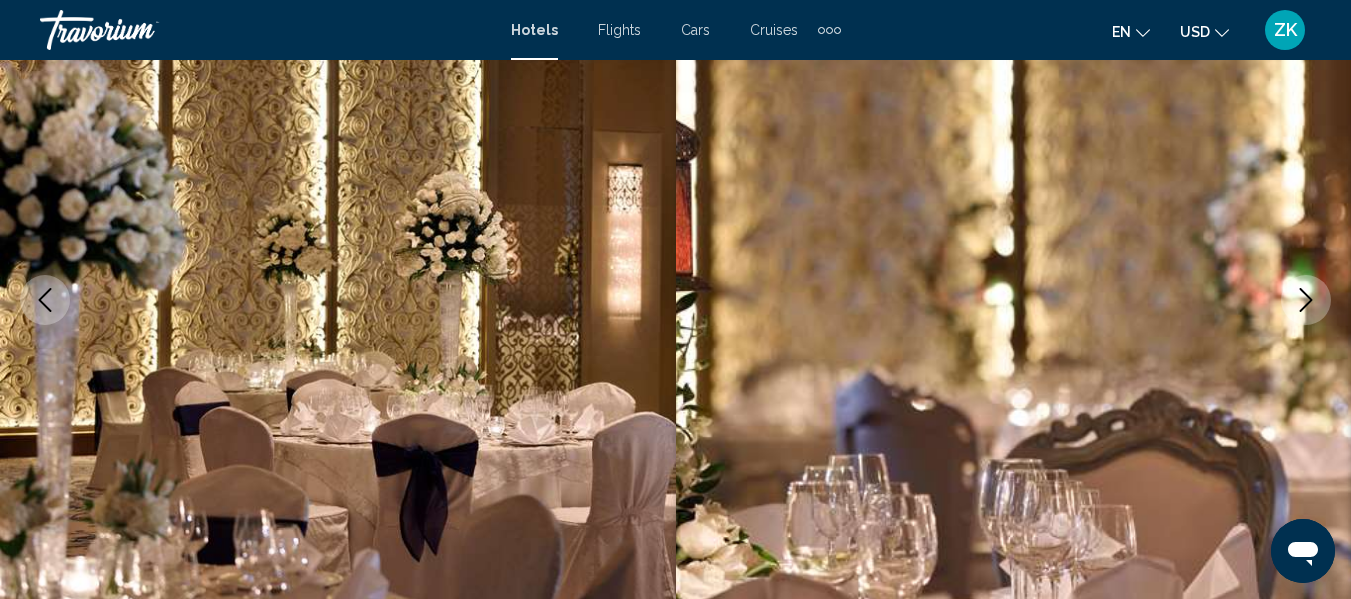 click 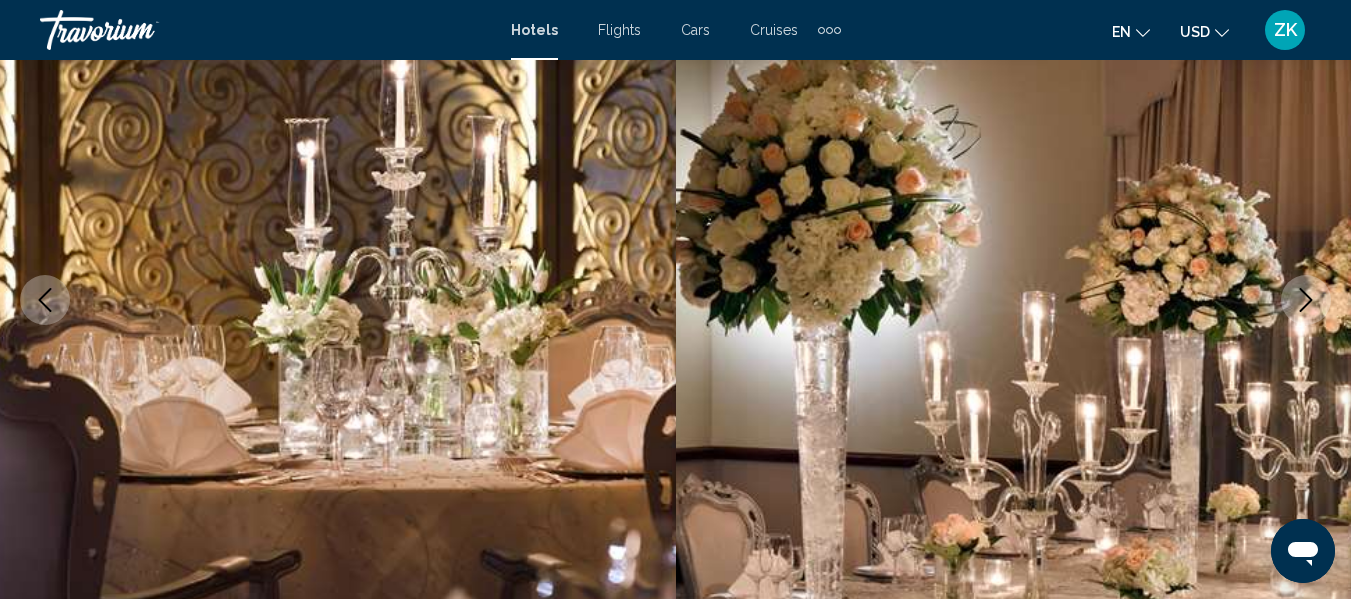 click 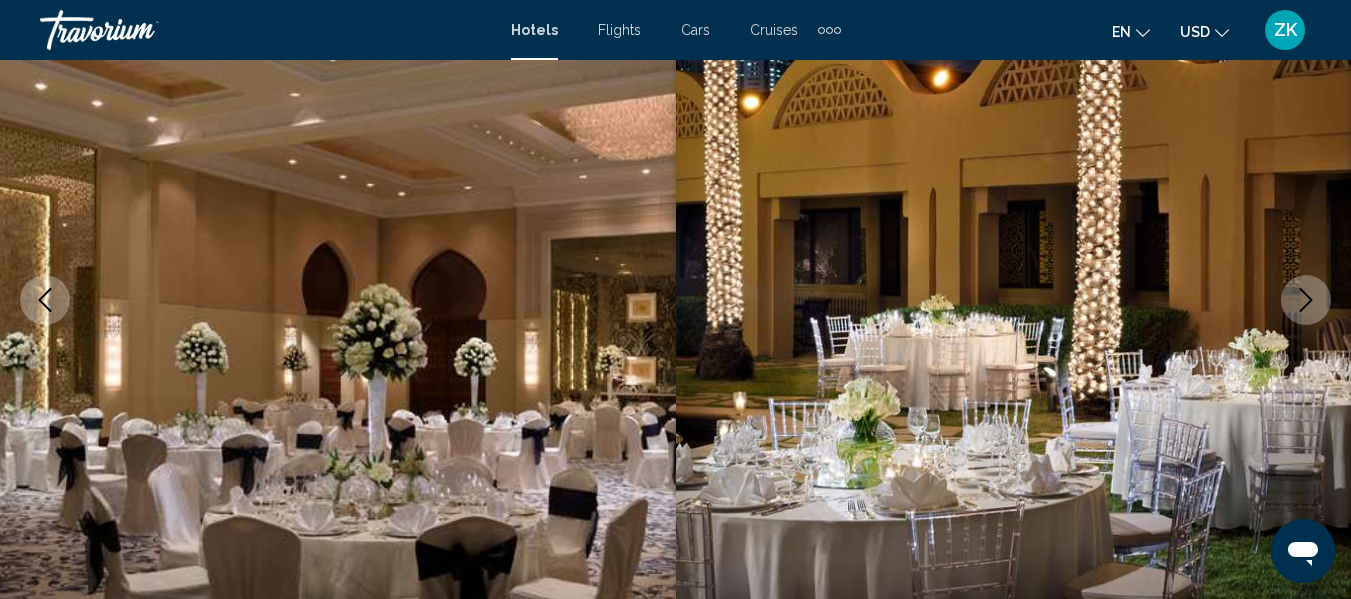 click 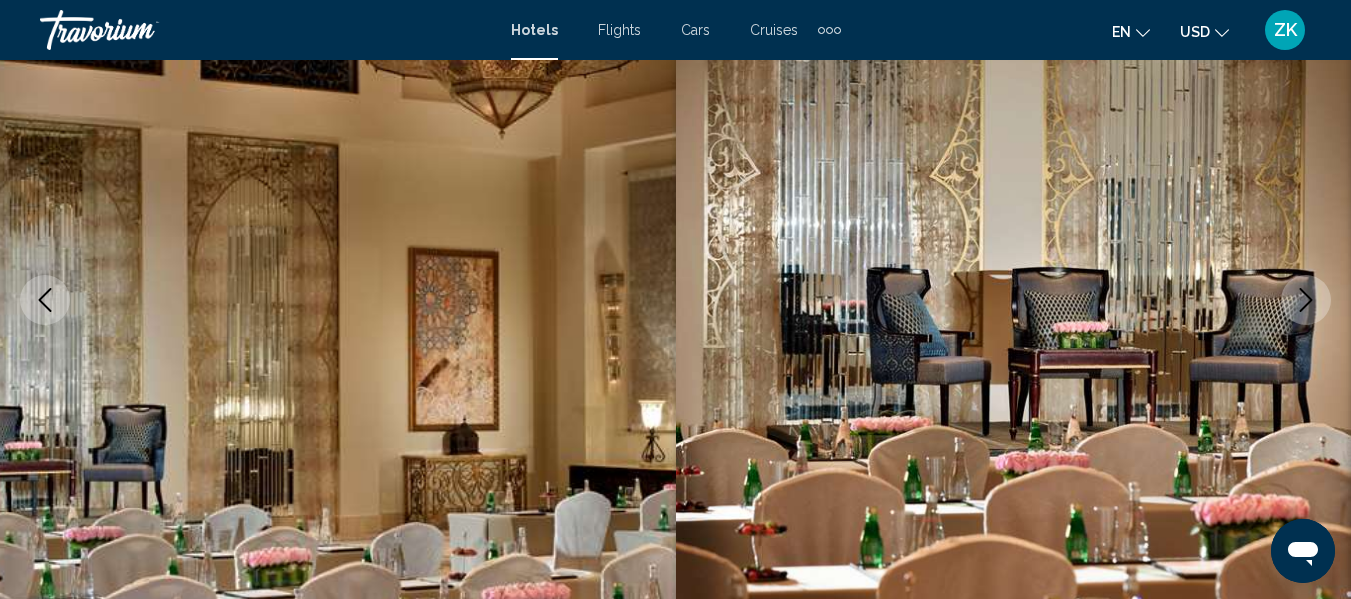 click 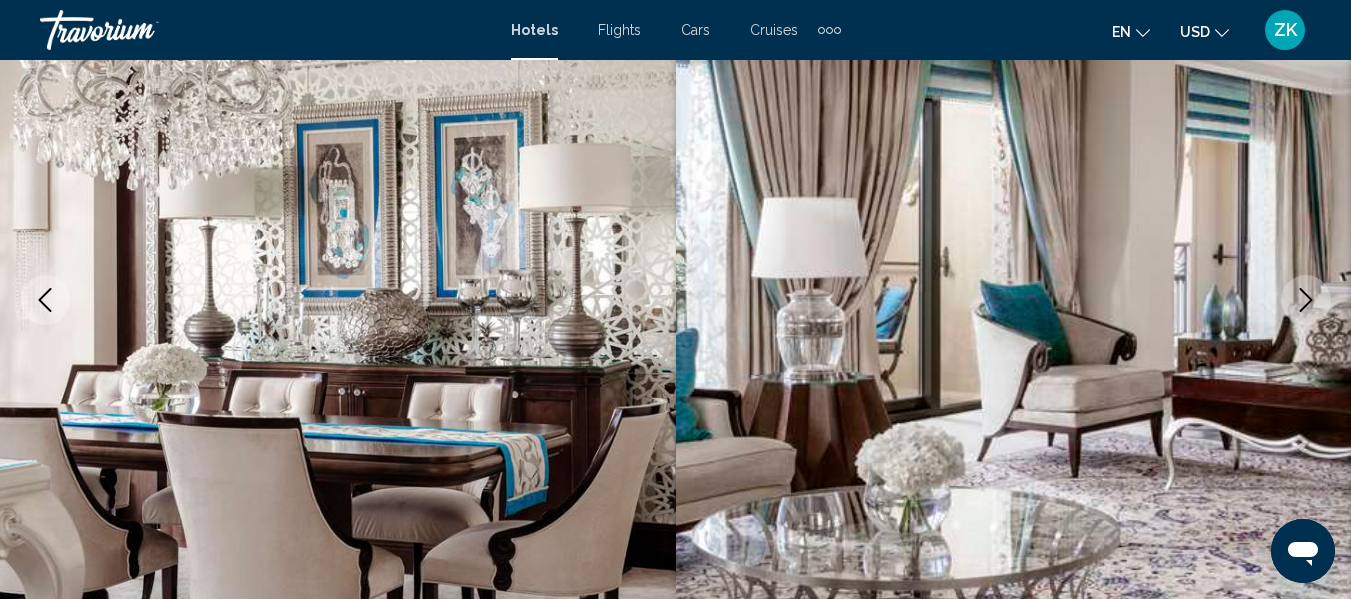 click 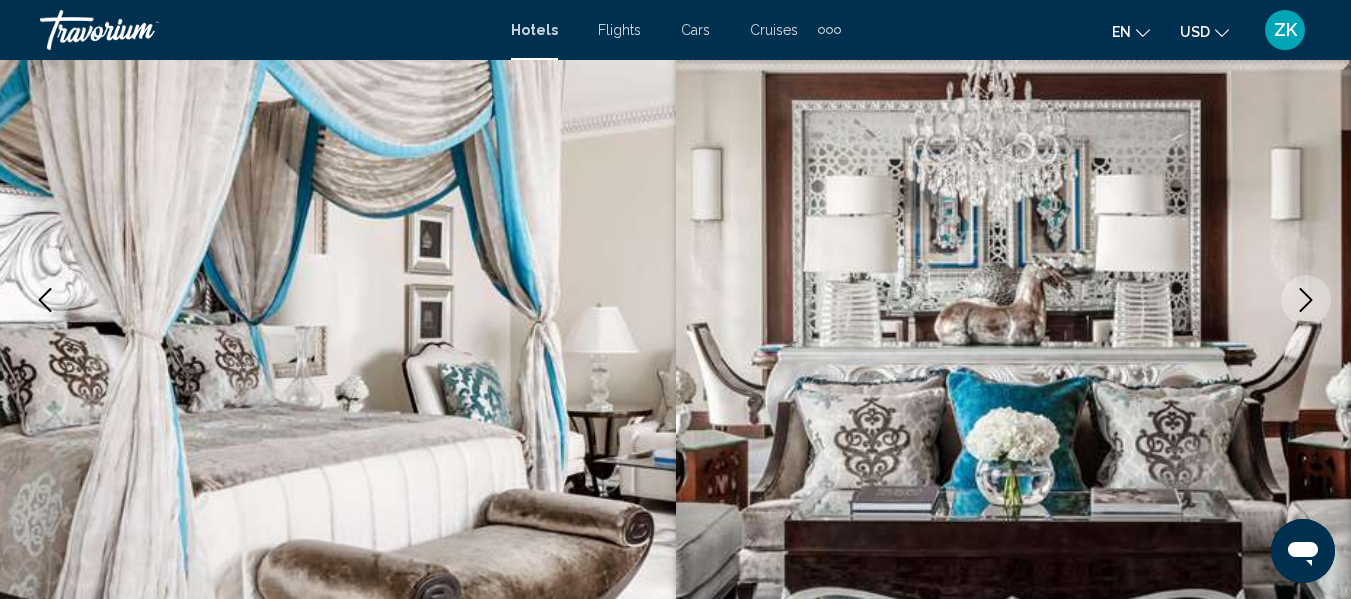 click 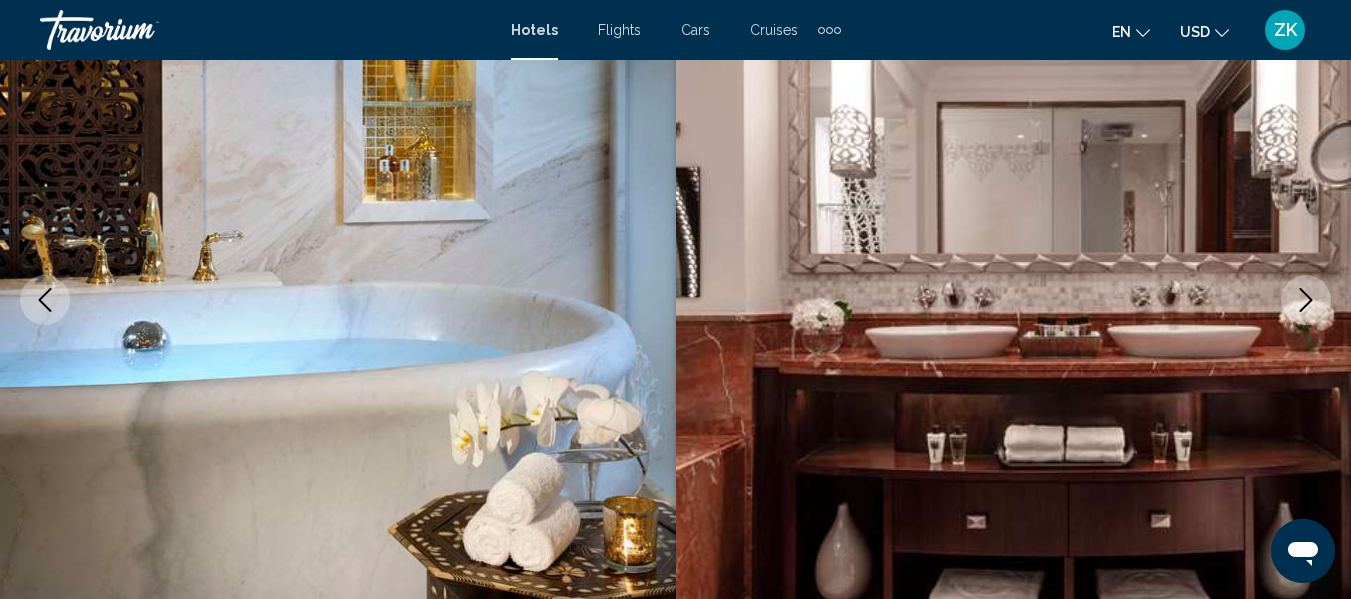 click 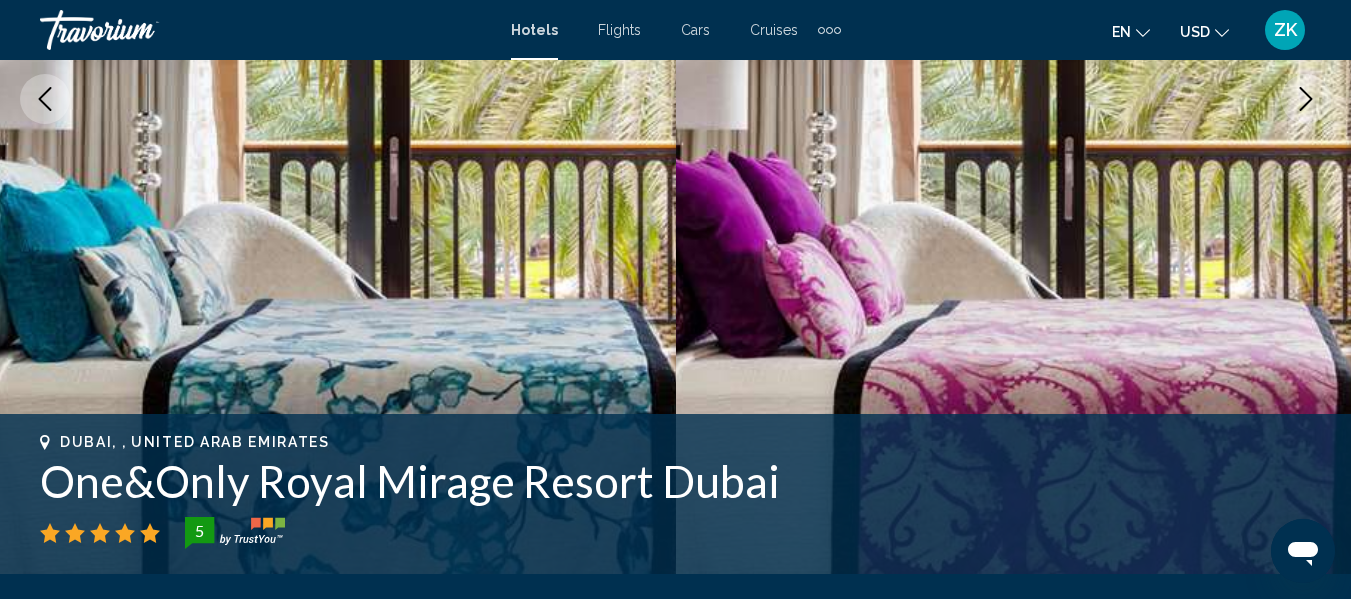 scroll, scrollTop: 0, scrollLeft: 0, axis: both 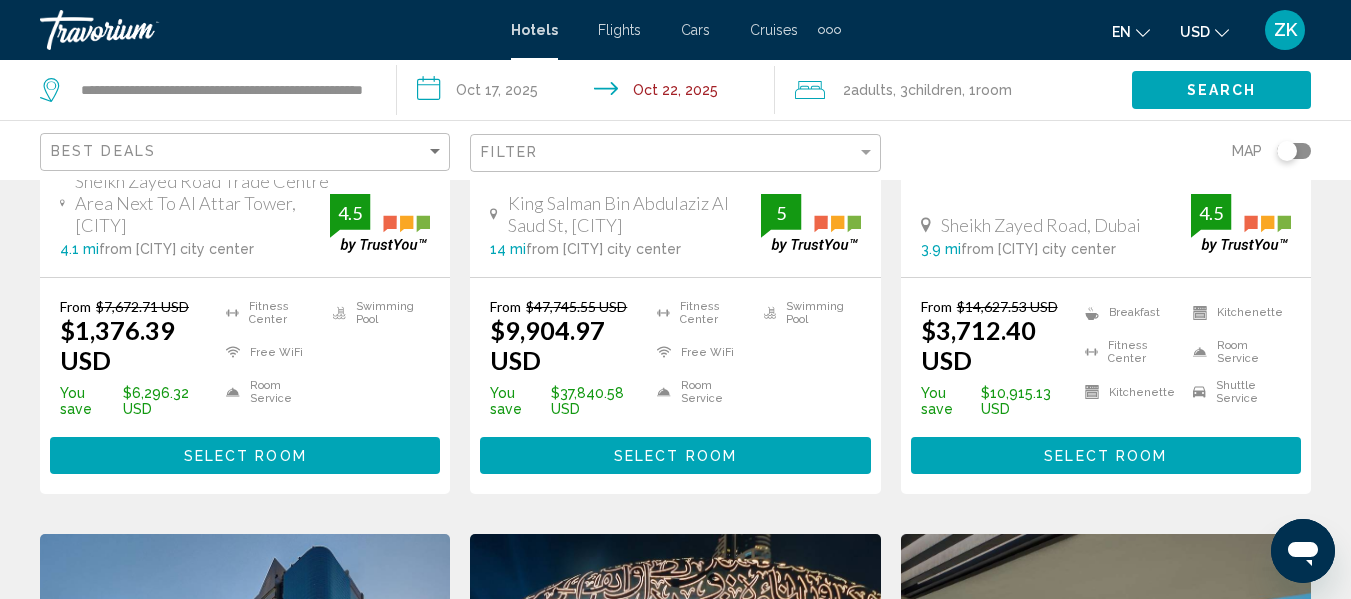 click on "Select Room" at bounding box center [675, 456] 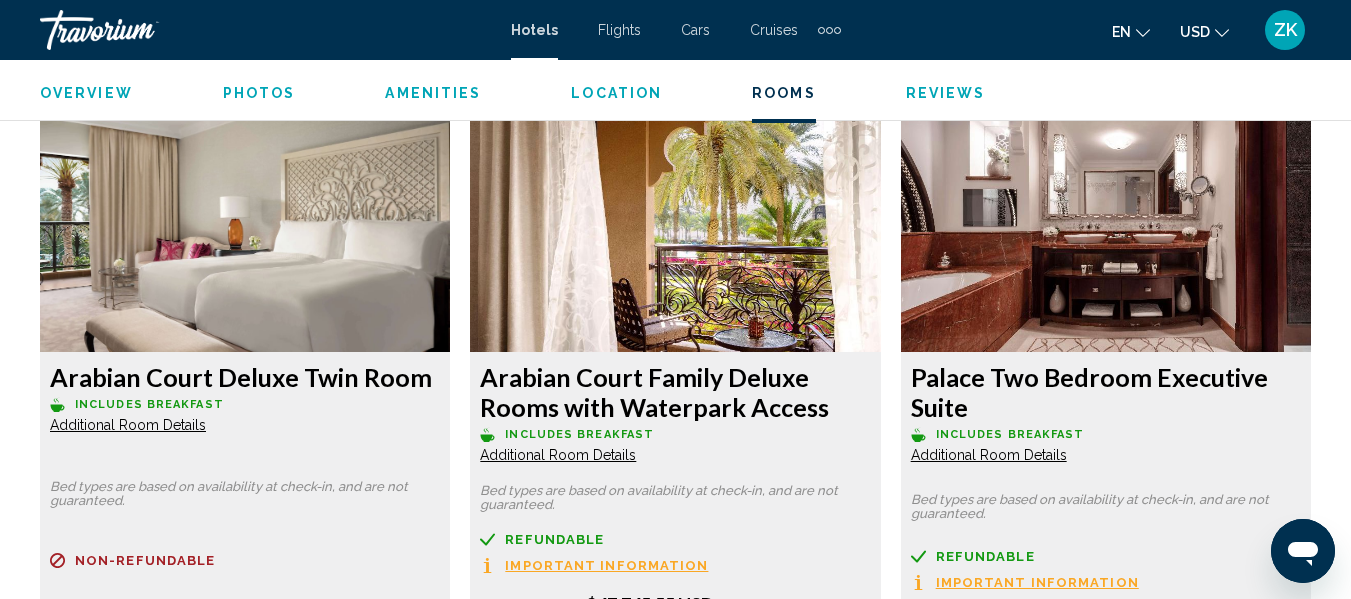 scroll, scrollTop: 2936, scrollLeft: 0, axis: vertical 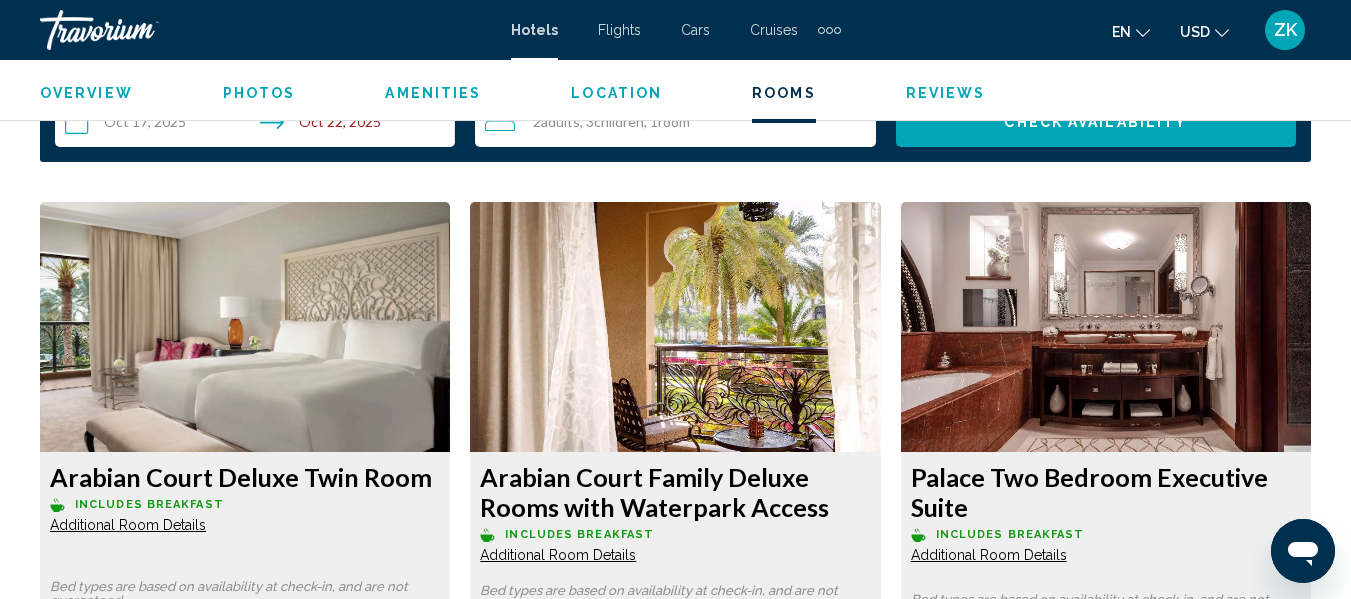 click at bounding box center [245, 327] 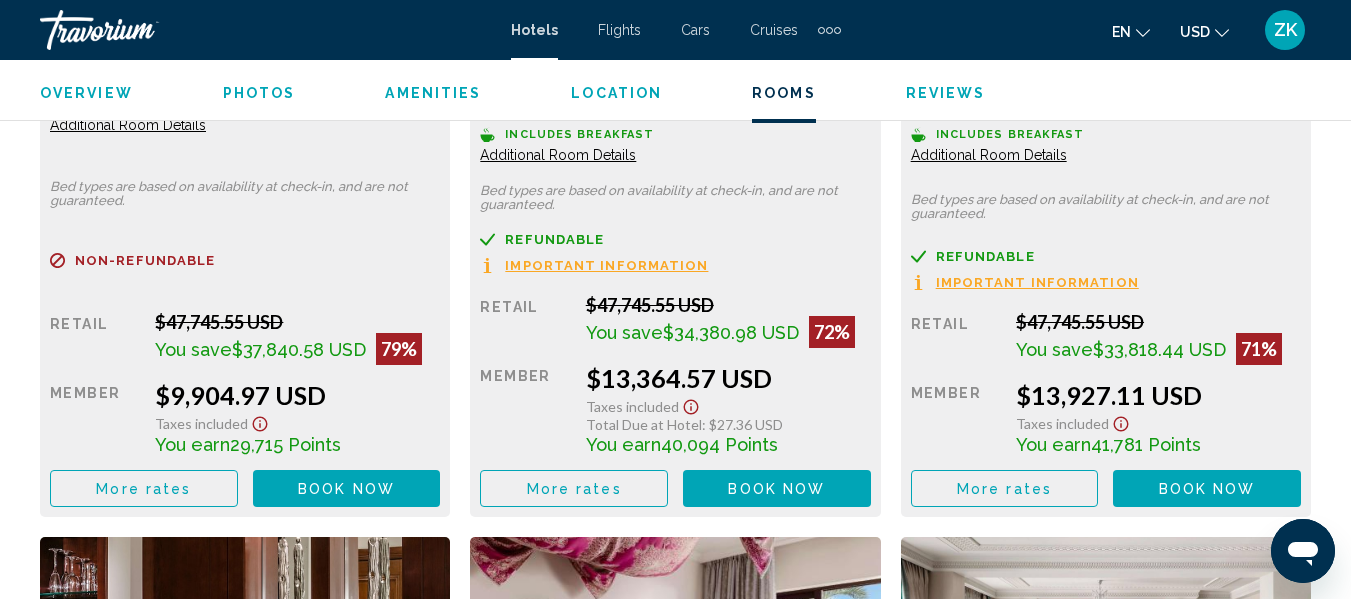 scroll, scrollTop: 3436, scrollLeft: 0, axis: vertical 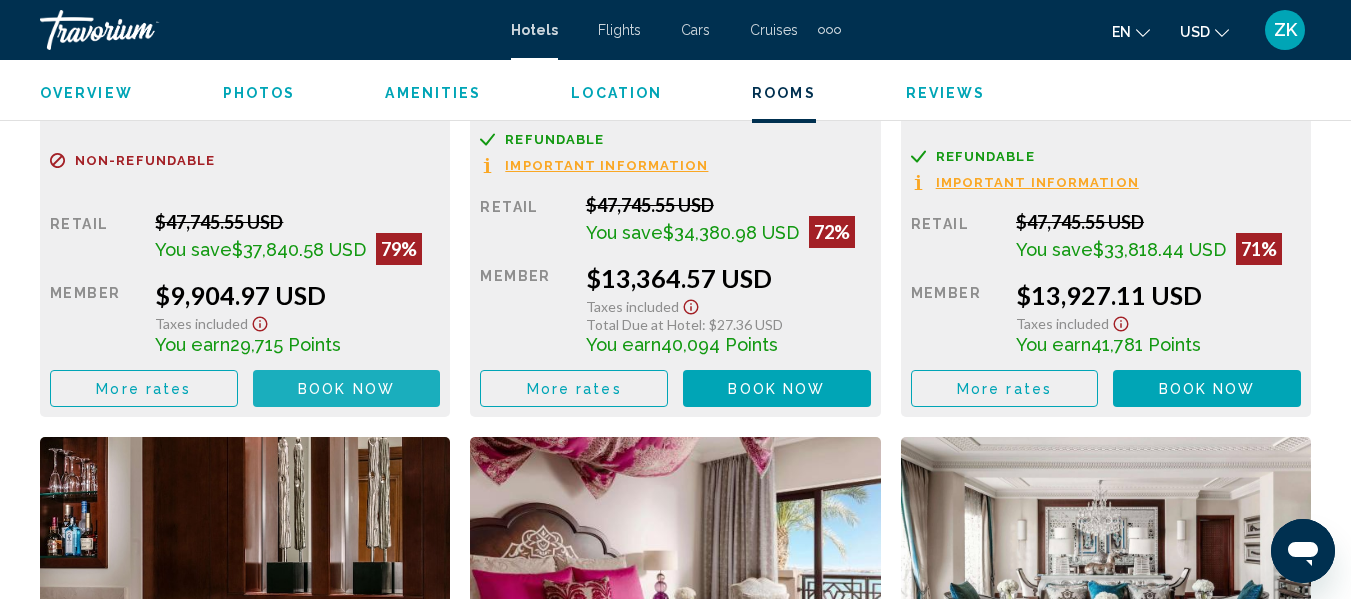 click on "Book now No longer available" at bounding box center (347, 388) 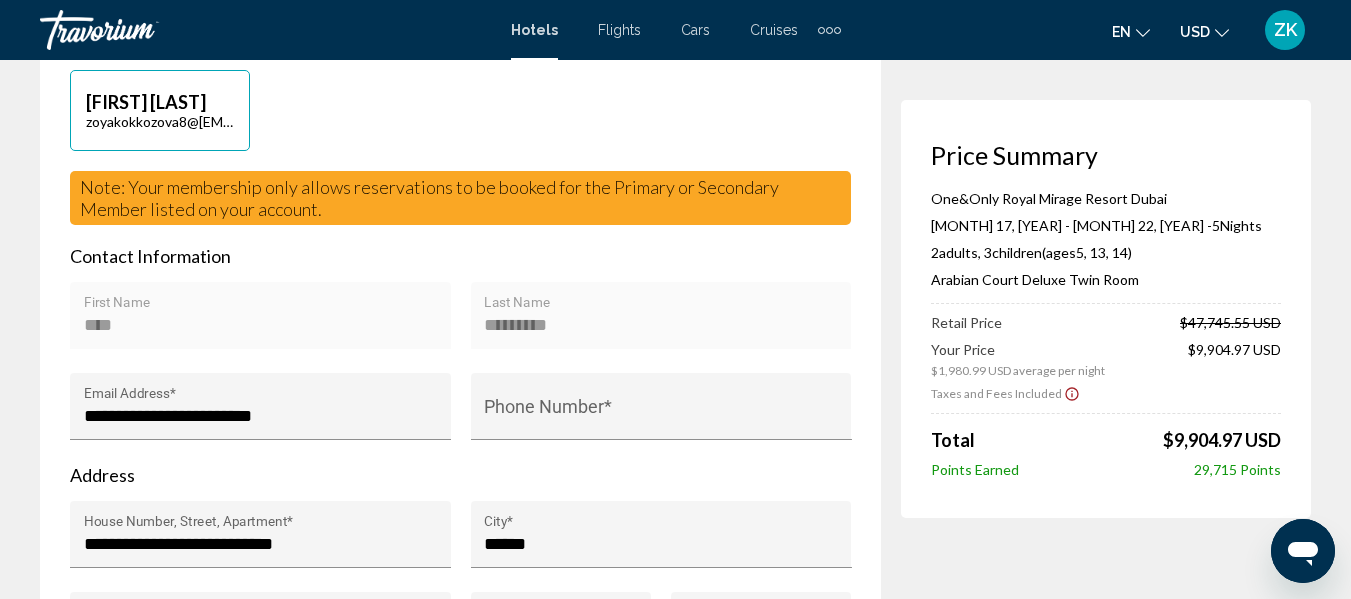 scroll, scrollTop: 700, scrollLeft: 0, axis: vertical 